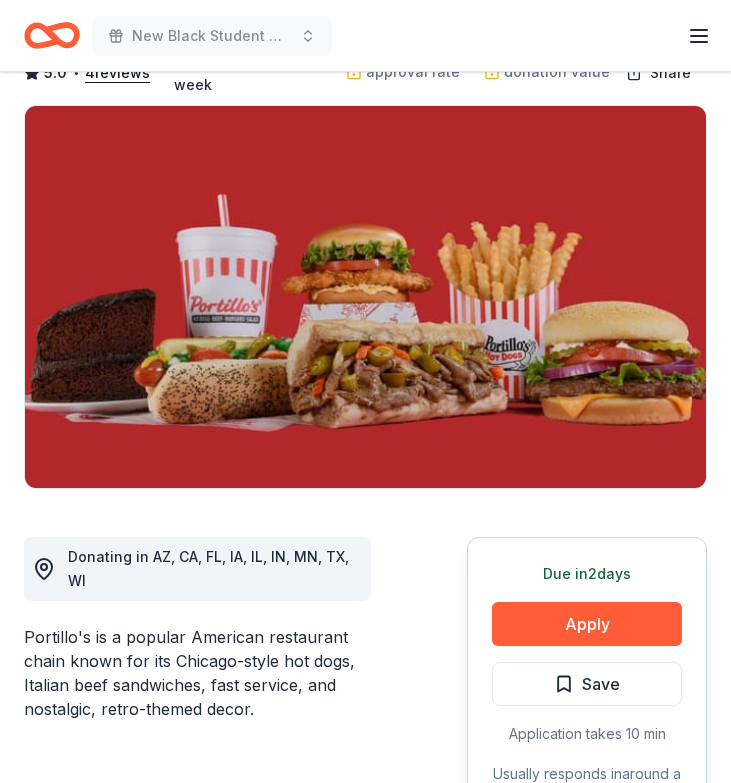 scroll, scrollTop: 167, scrollLeft: 0, axis: vertical 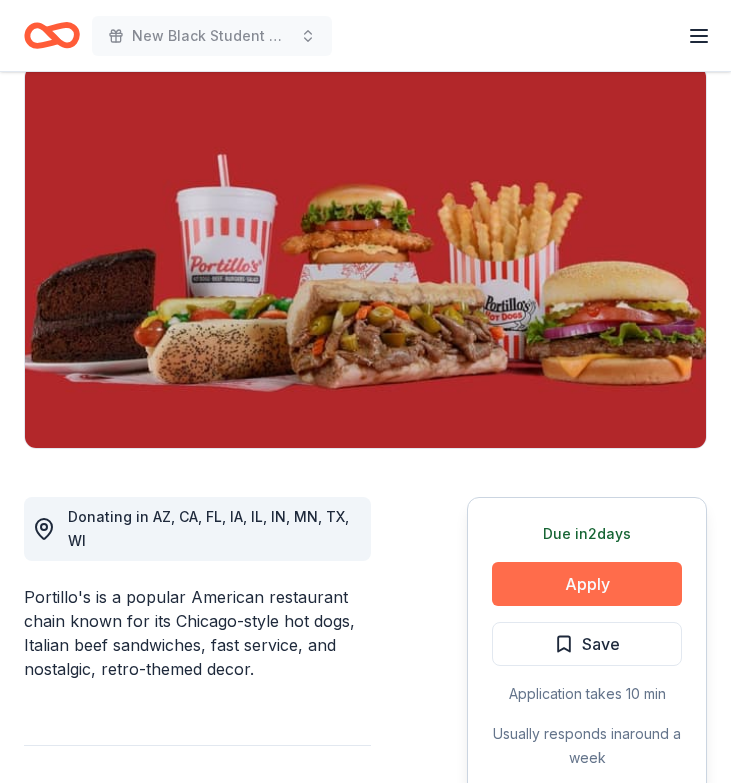 click on "Apply" at bounding box center [587, 584] 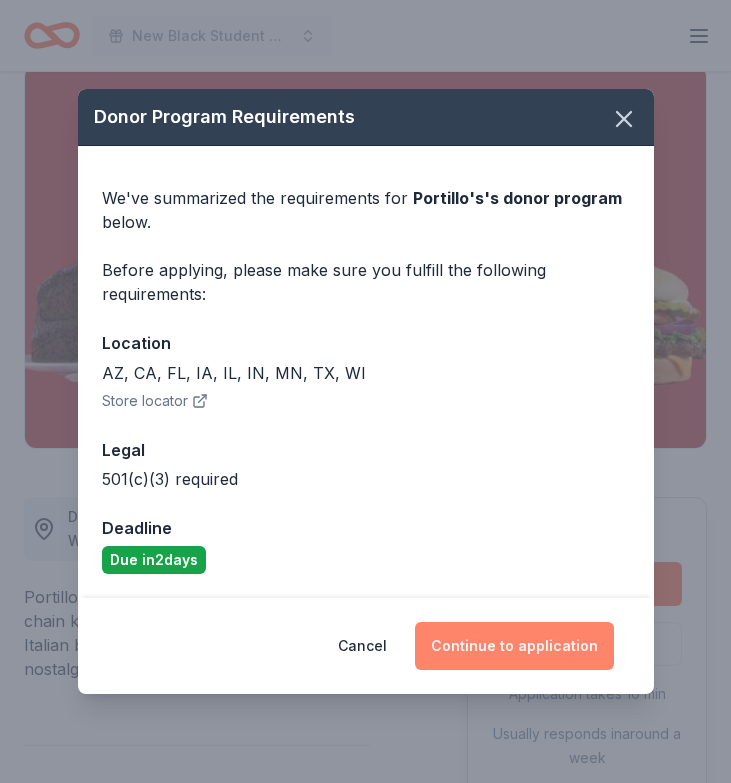 click on "Continue to application" at bounding box center [514, 646] 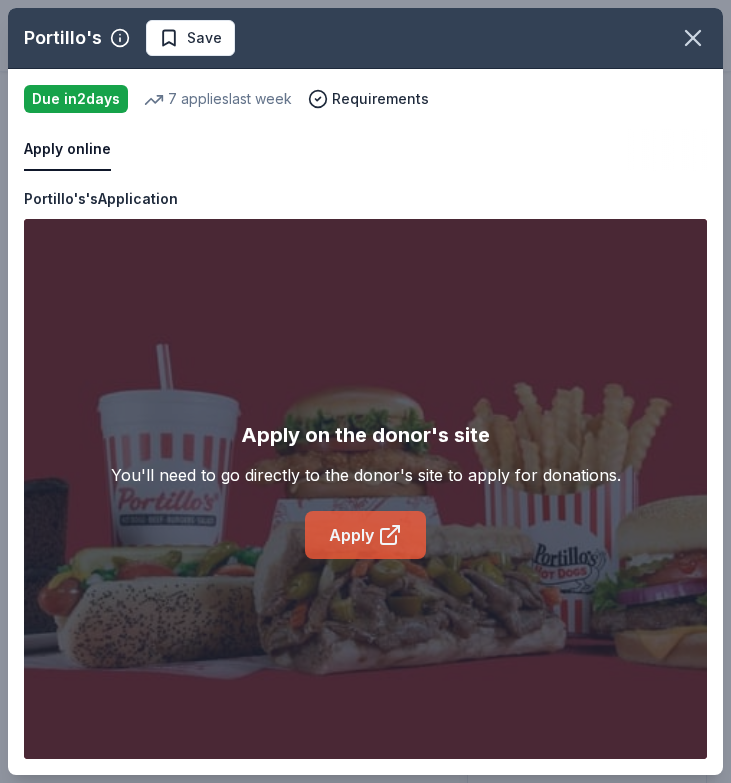 click on "Apply" at bounding box center (365, 535) 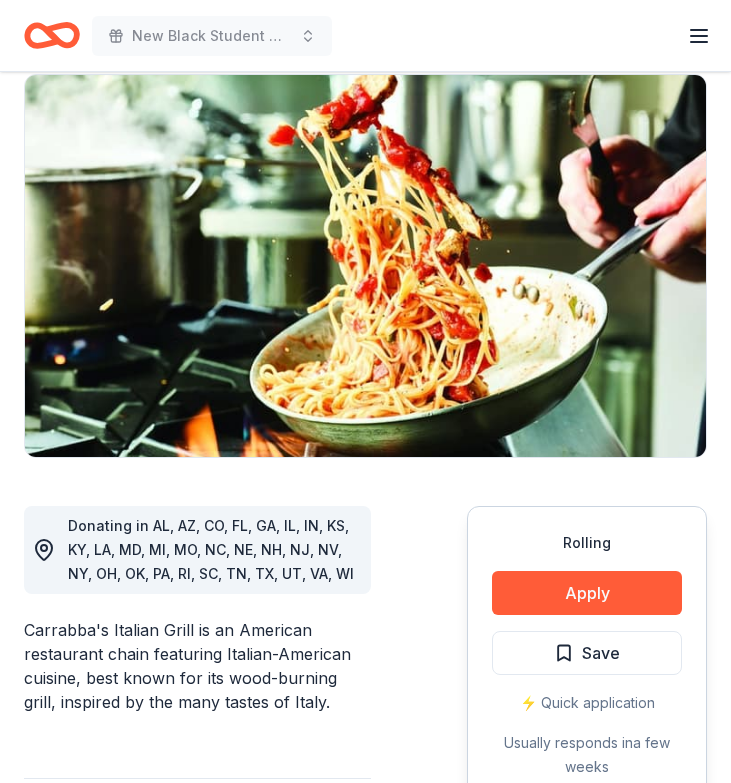 scroll, scrollTop: 209, scrollLeft: 0, axis: vertical 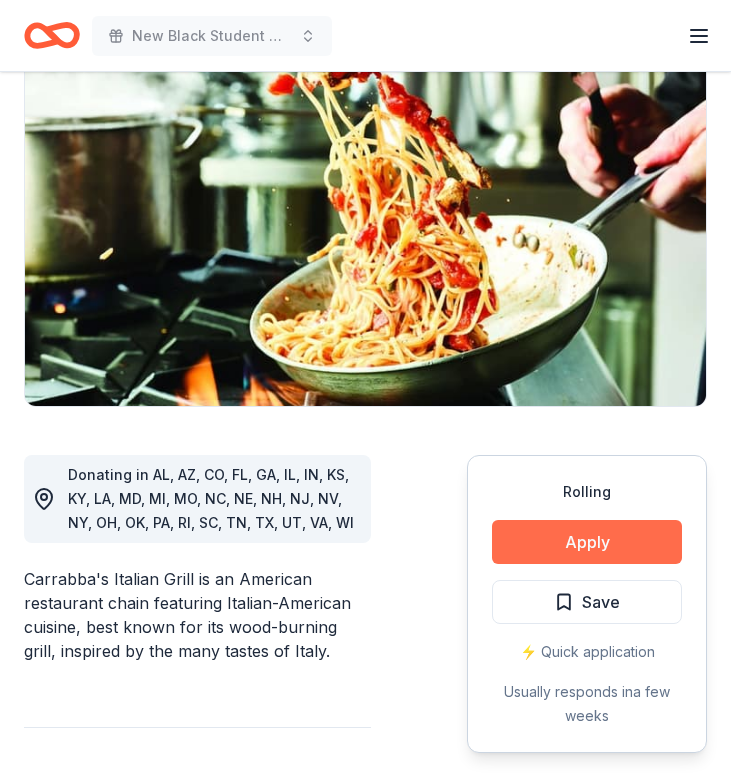click on "Apply" at bounding box center [587, 542] 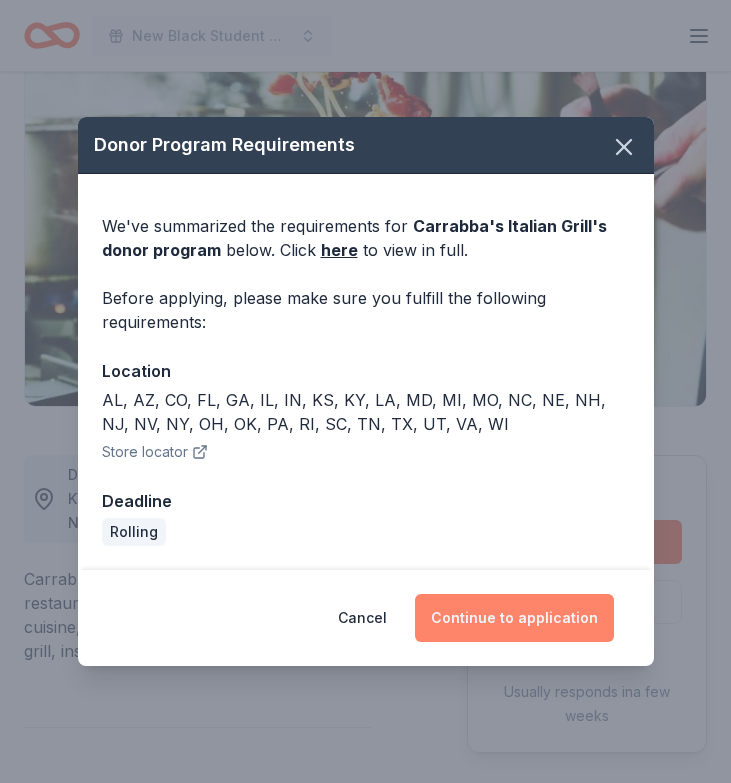 click on "Continue to application" at bounding box center (514, 618) 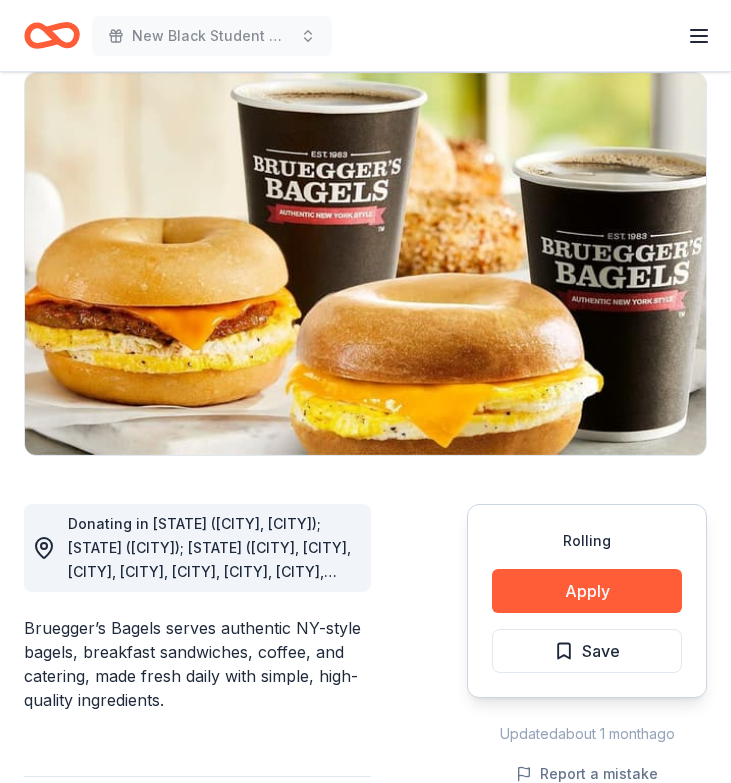 scroll, scrollTop: 216, scrollLeft: 0, axis: vertical 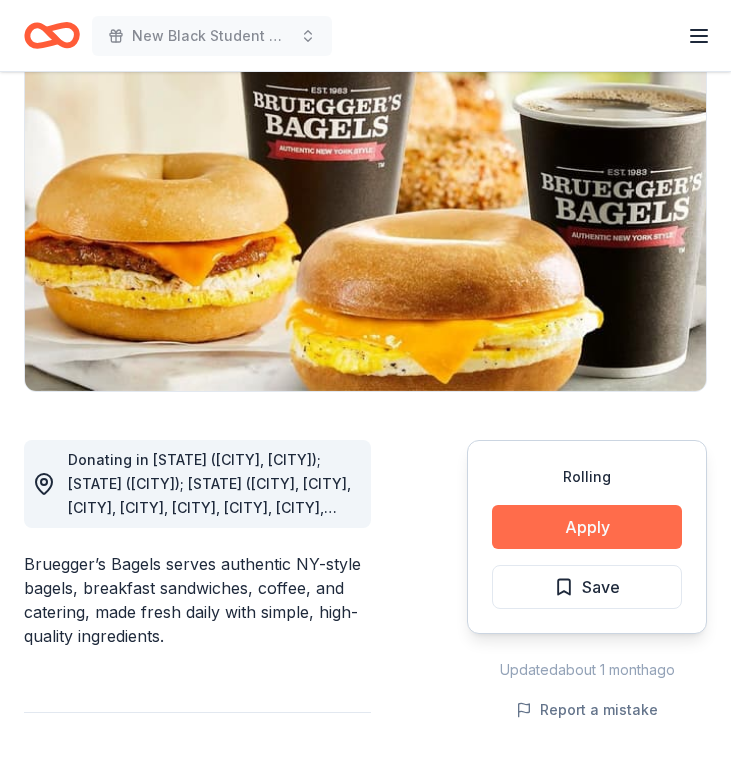 click on "Apply" at bounding box center [587, 527] 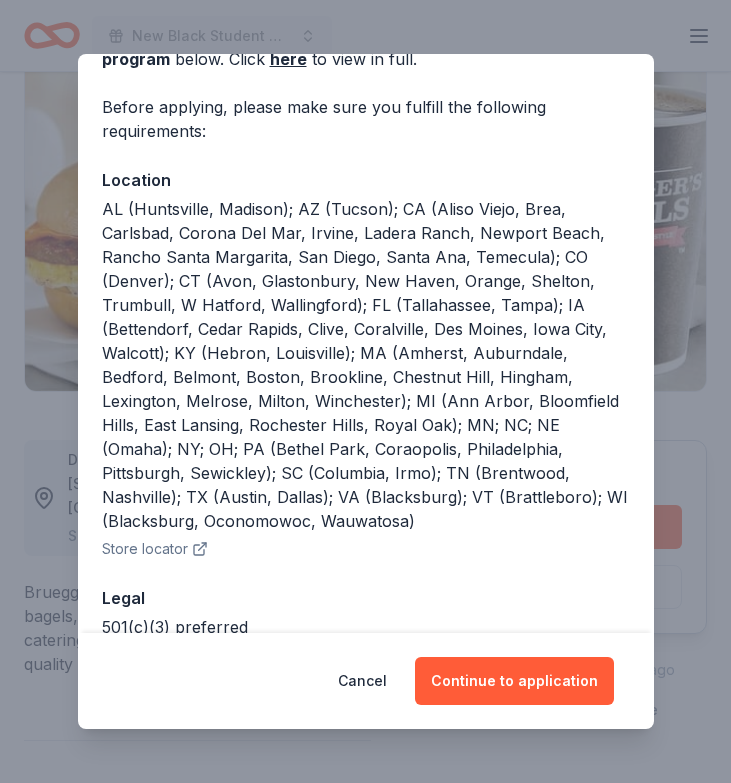 scroll, scrollTop: 131, scrollLeft: 0, axis: vertical 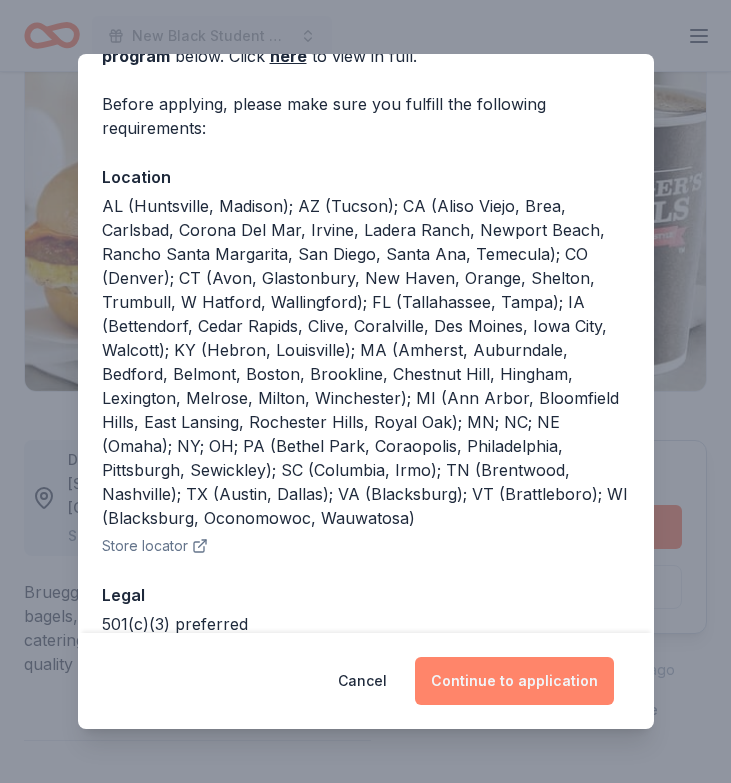 click on "Continue to application" at bounding box center [514, 681] 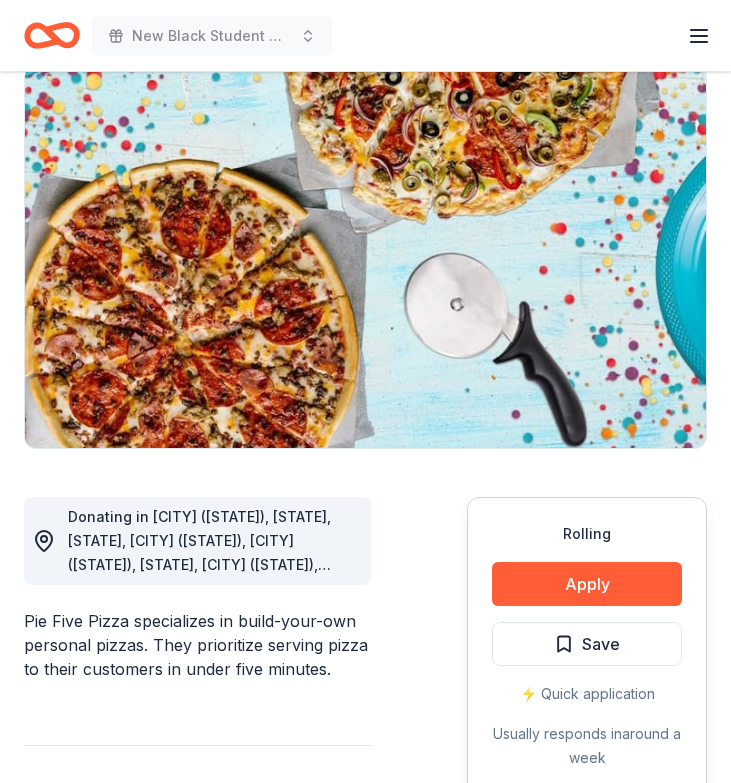 scroll, scrollTop: 129, scrollLeft: 0, axis: vertical 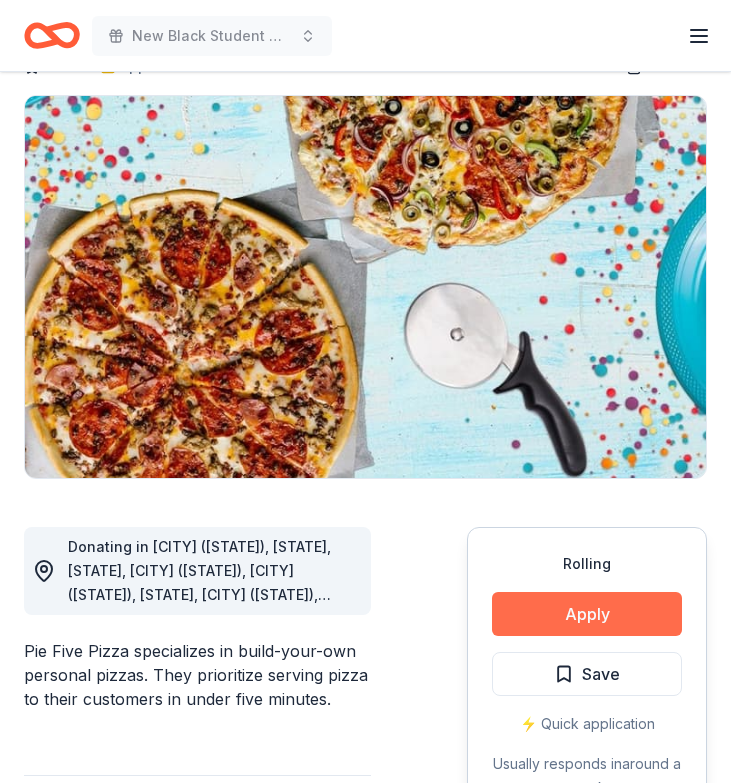 click on "Apply" at bounding box center [587, 614] 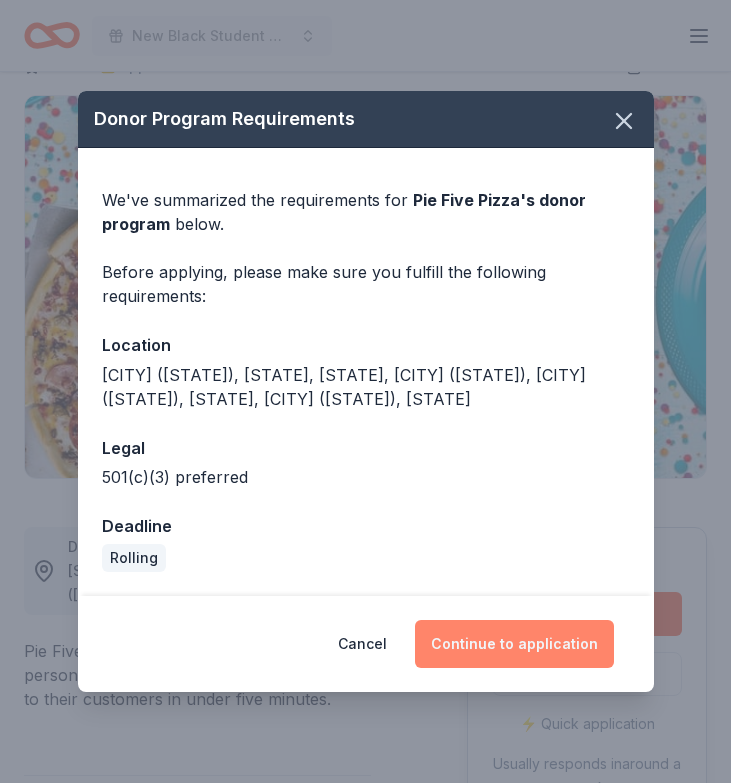 click on "Continue to application" at bounding box center [514, 644] 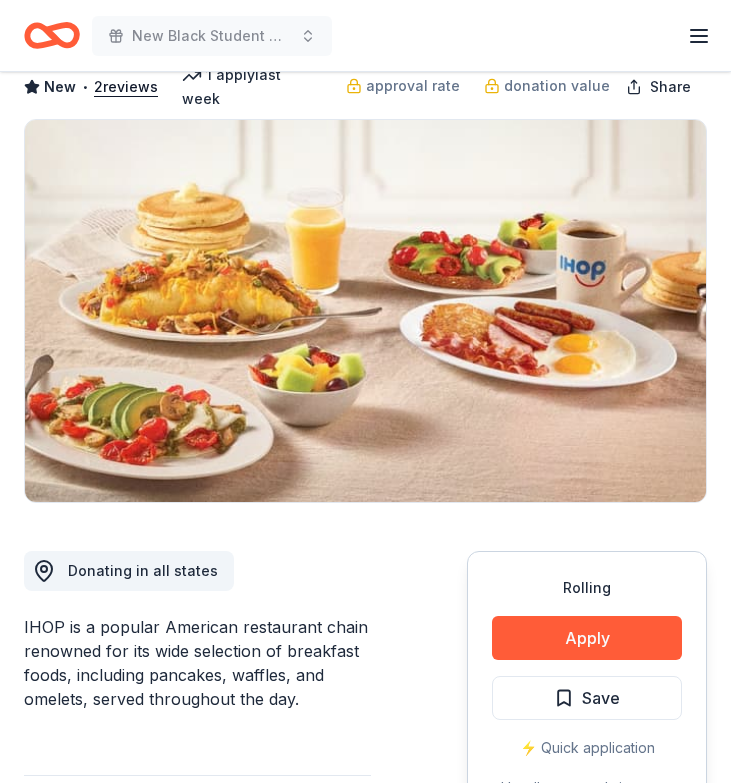 scroll, scrollTop: 157, scrollLeft: 0, axis: vertical 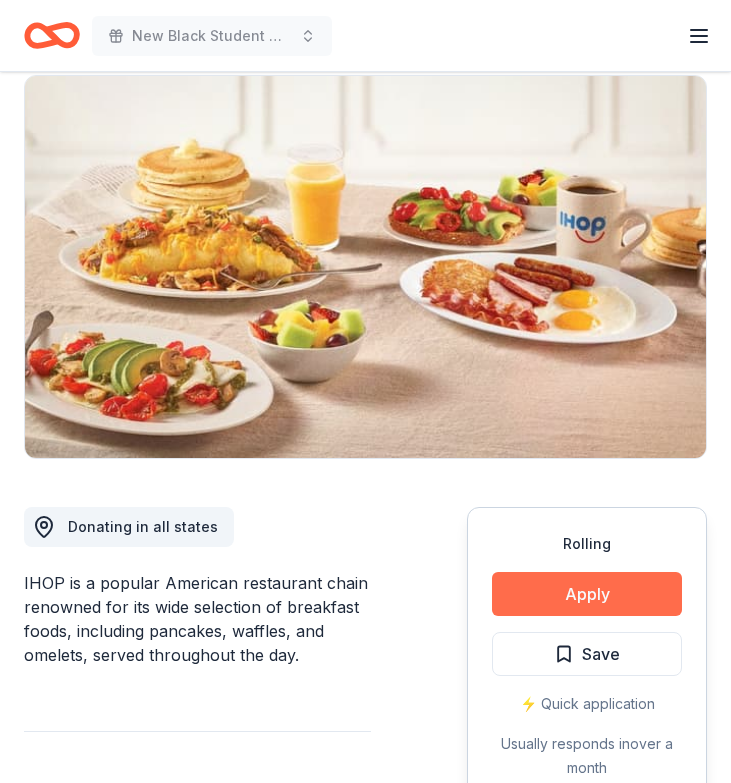 click on "Apply" at bounding box center [587, 594] 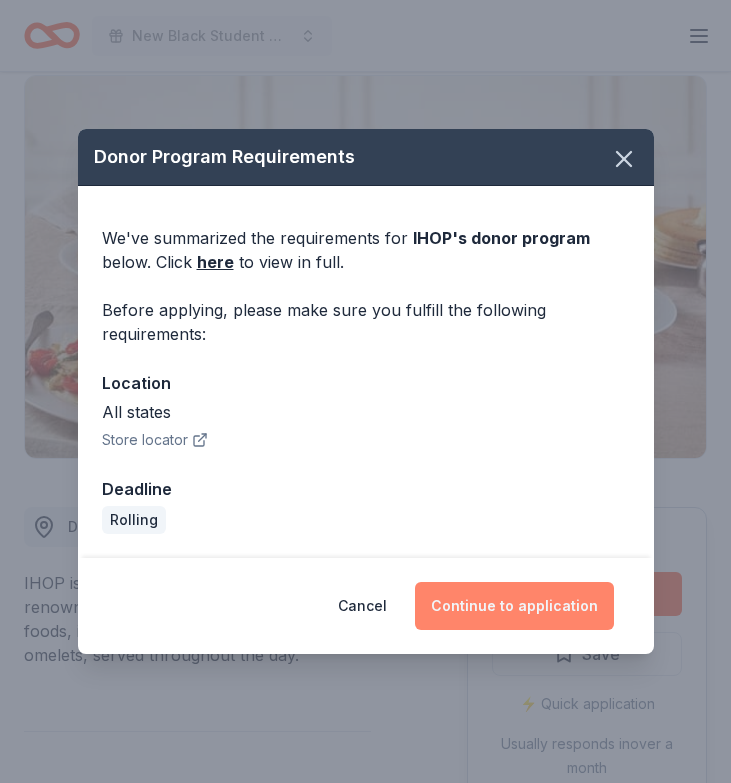 click on "Continue to application" at bounding box center [514, 606] 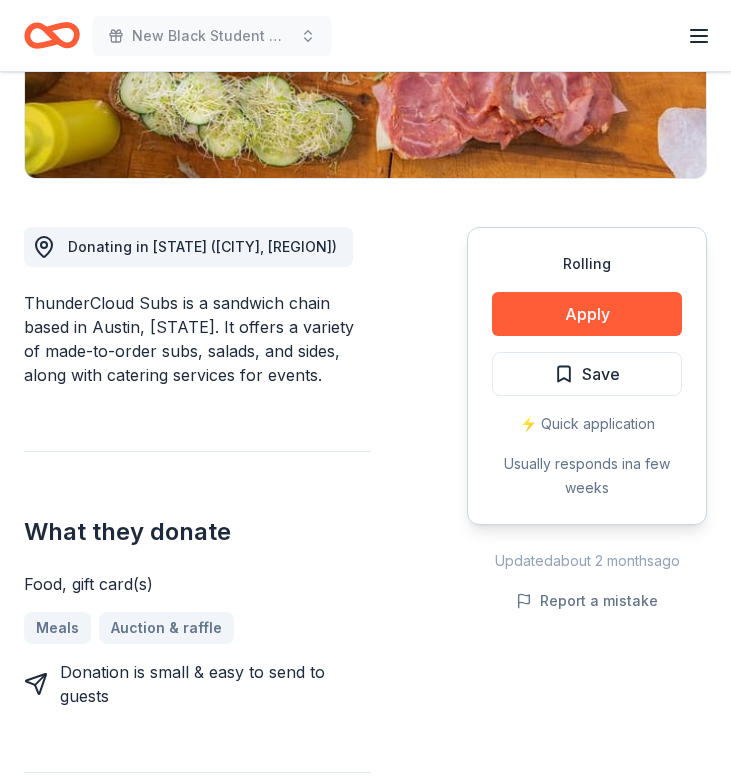 scroll, scrollTop: 432, scrollLeft: 0, axis: vertical 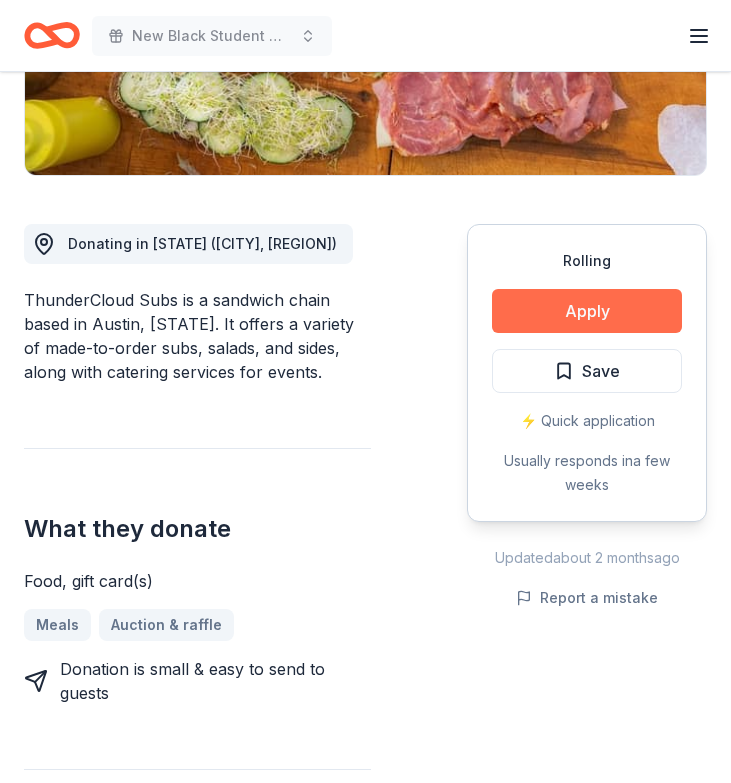 click on "Apply" at bounding box center (587, 311) 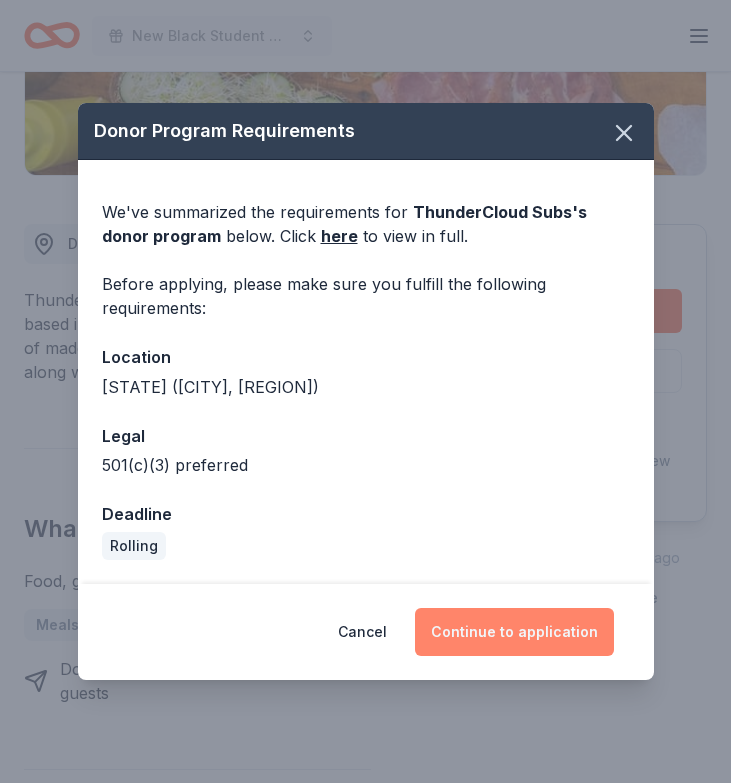 click on "Continue to application" at bounding box center (514, 632) 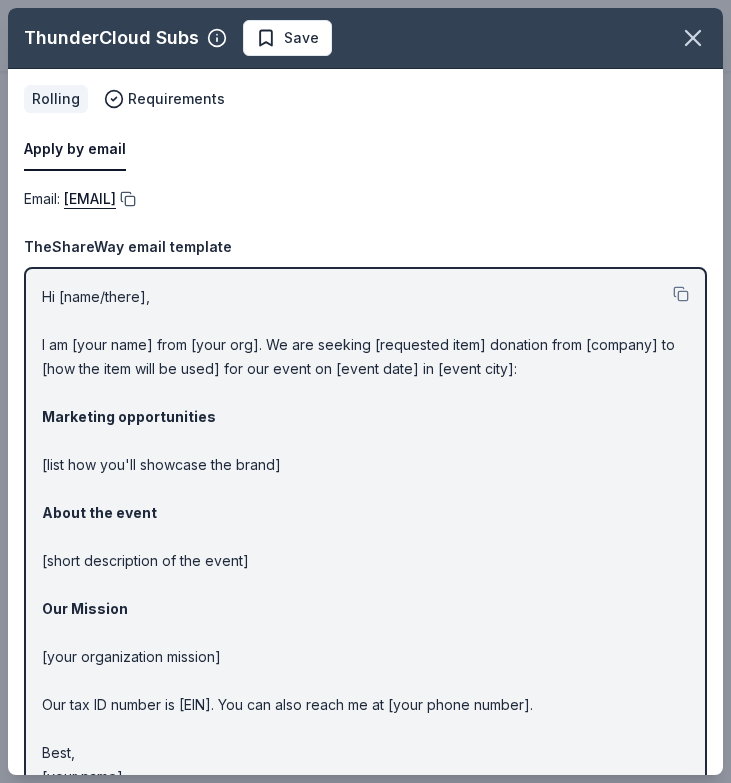 click at bounding box center [126, 199] 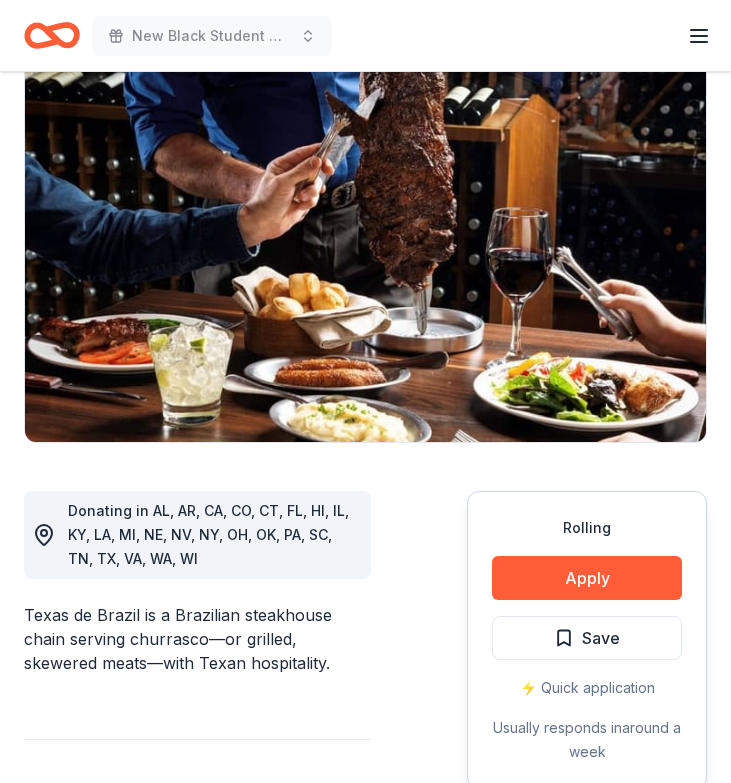 scroll, scrollTop: 244, scrollLeft: 0, axis: vertical 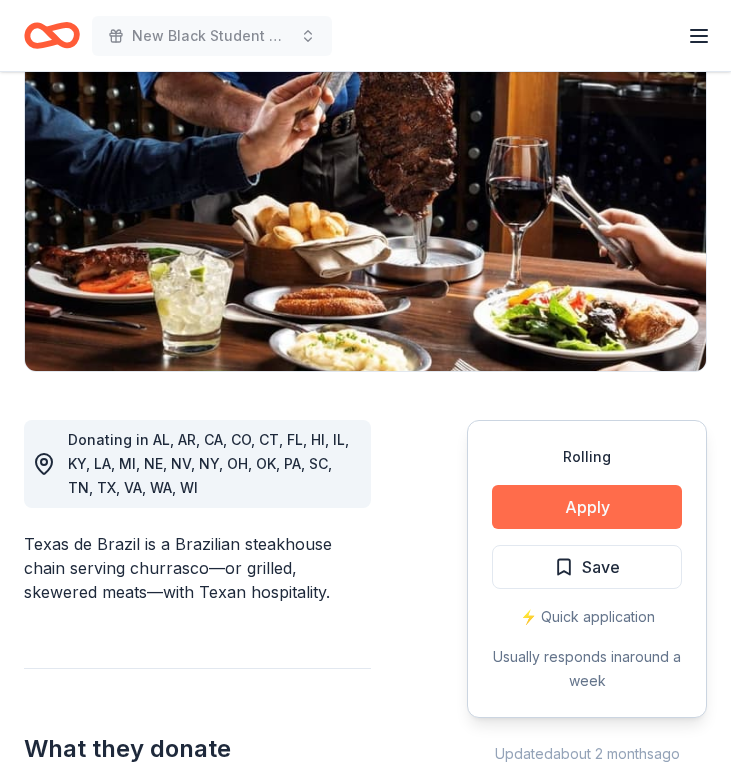 click on "Apply" at bounding box center [587, 507] 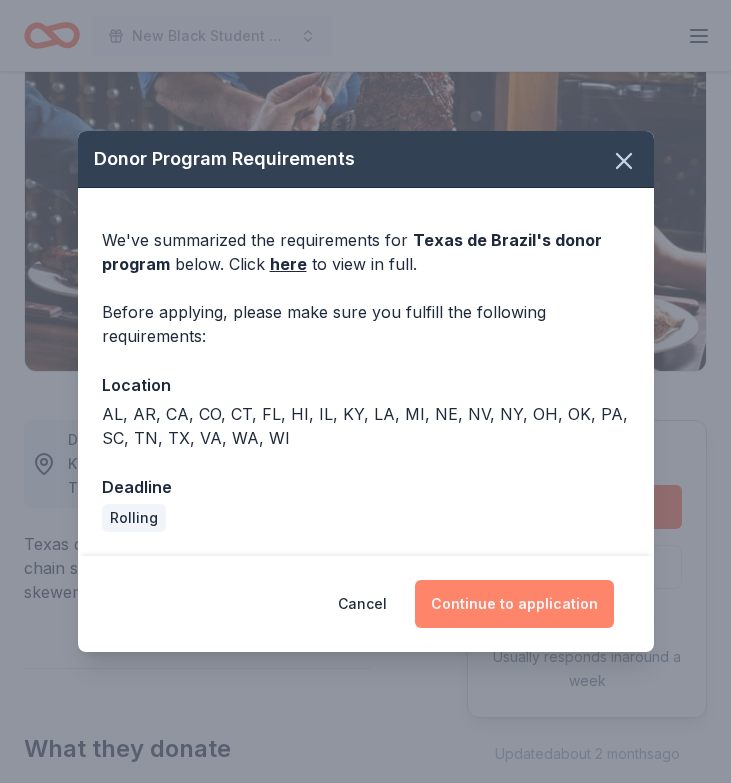 click on "Continue to application" at bounding box center [514, 604] 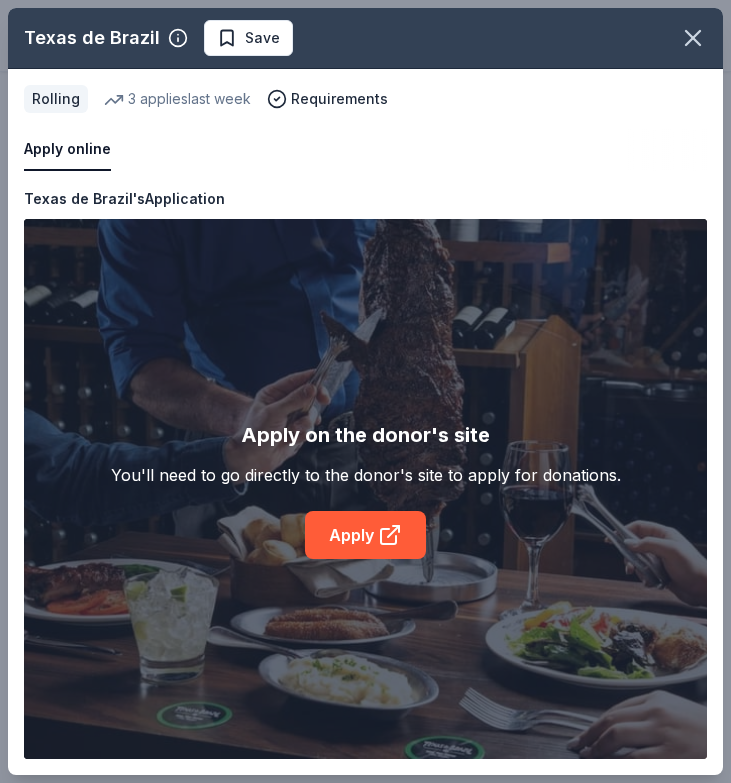 click on "Apply on the donor's site You'll need to go directly to the donor's site to apply for donations. Apply" at bounding box center (366, 489) 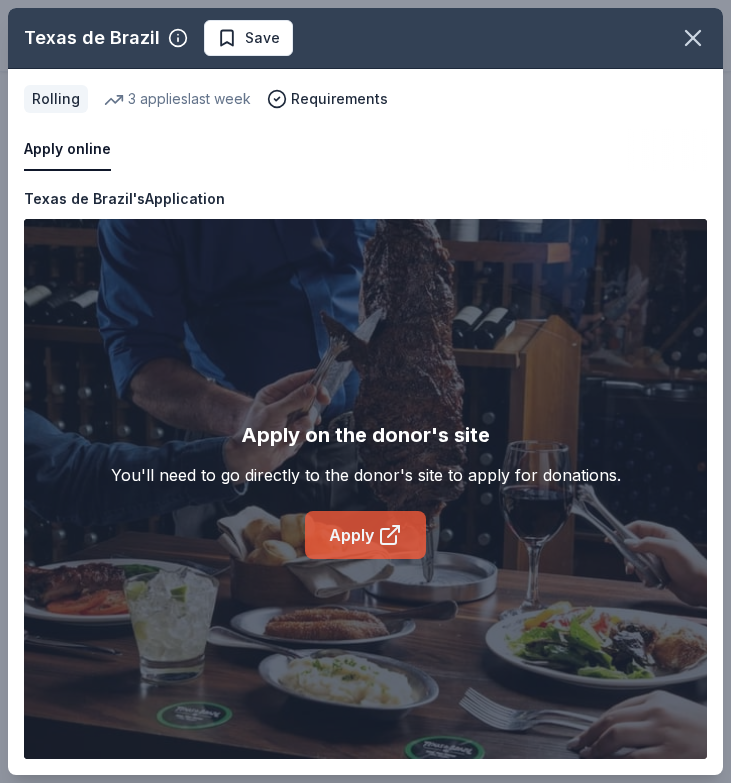 click on "Apply" at bounding box center [365, 535] 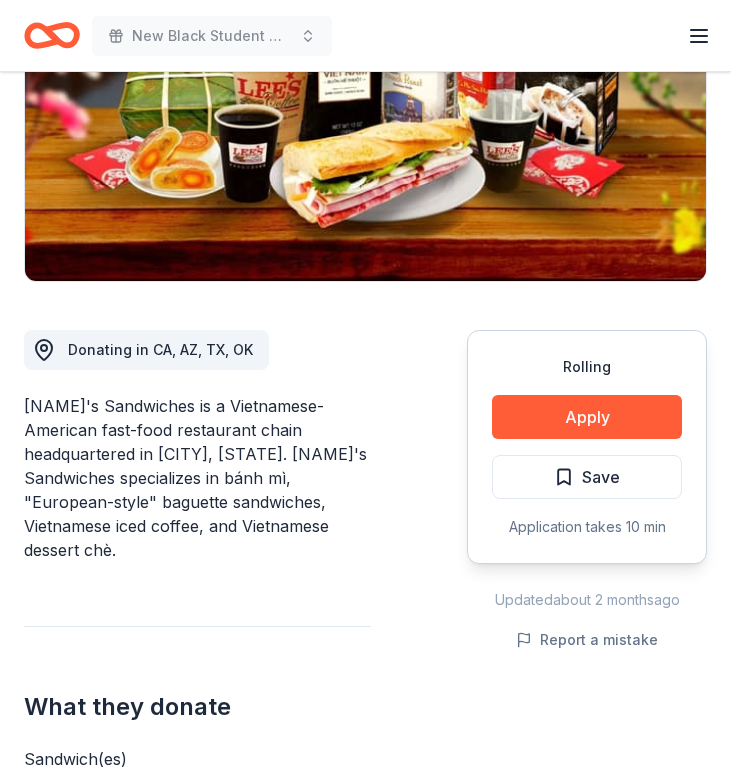 scroll, scrollTop: 337, scrollLeft: 0, axis: vertical 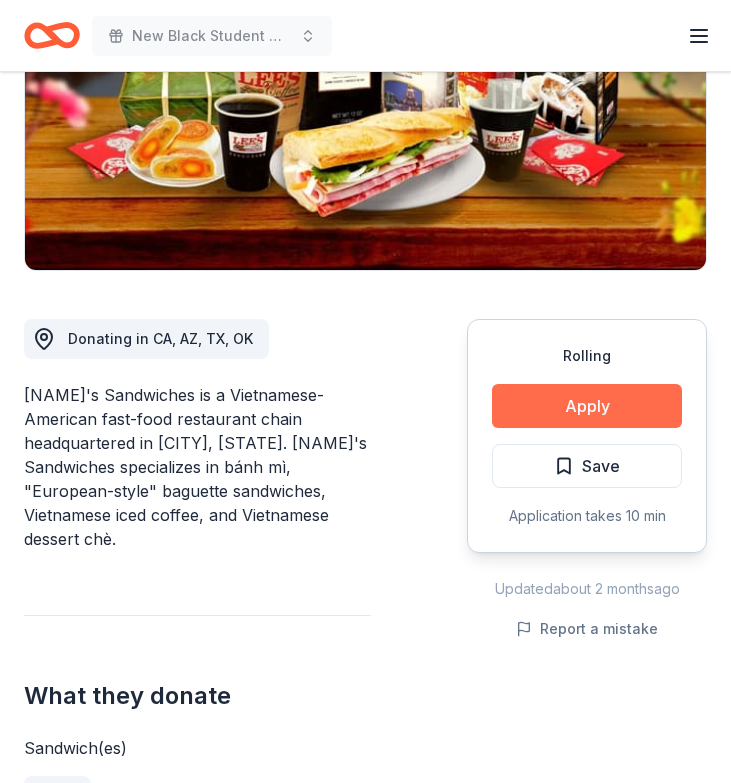 click on "Apply" at bounding box center (587, 406) 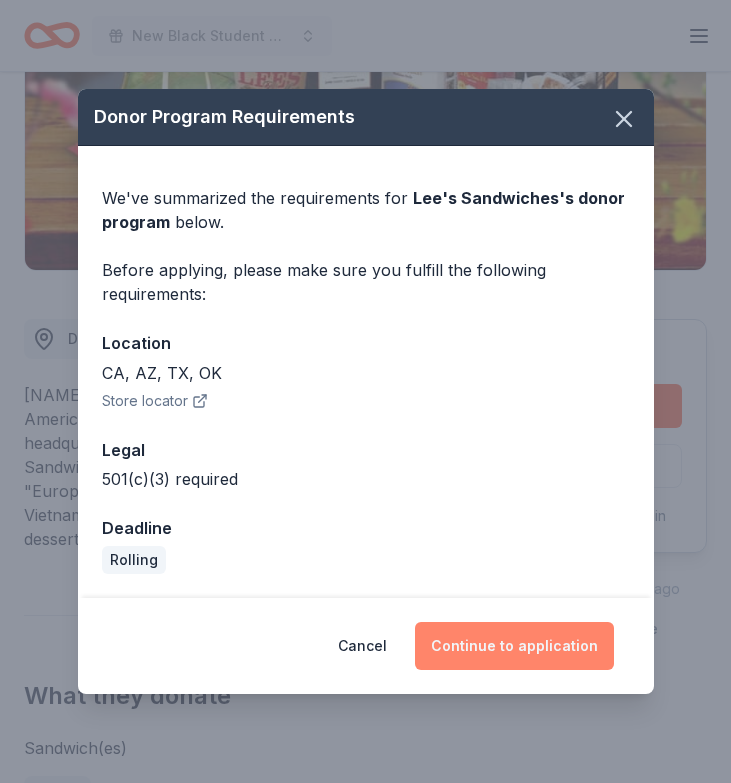 click on "Continue to application" at bounding box center [514, 646] 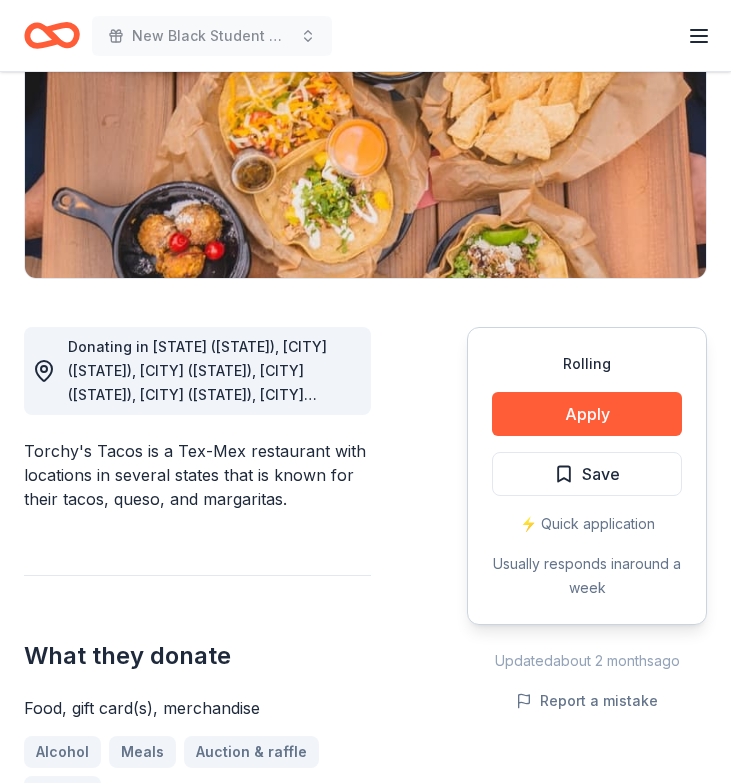 scroll, scrollTop: 358, scrollLeft: 0, axis: vertical 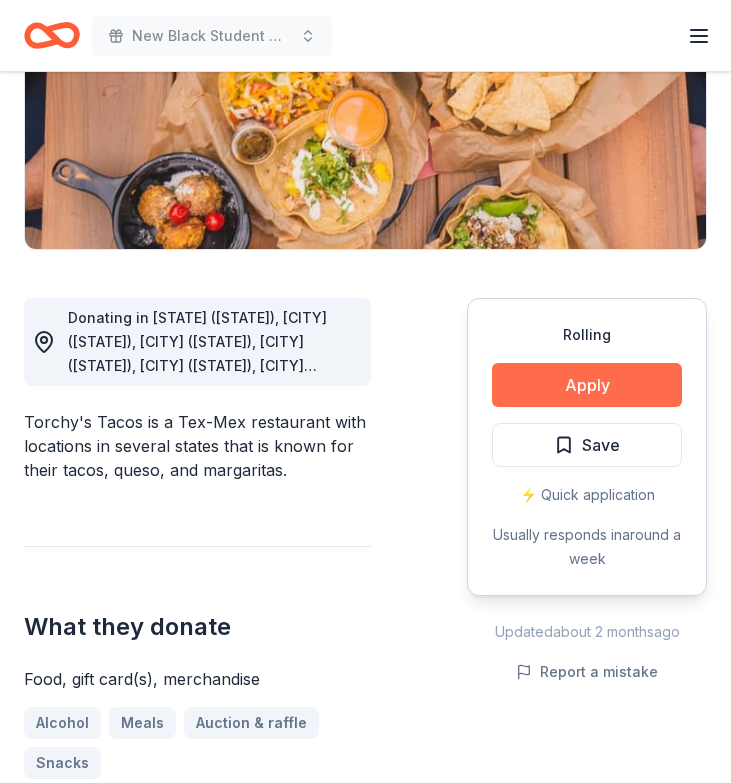 click on "Apply" at bounding box center [587, 385] 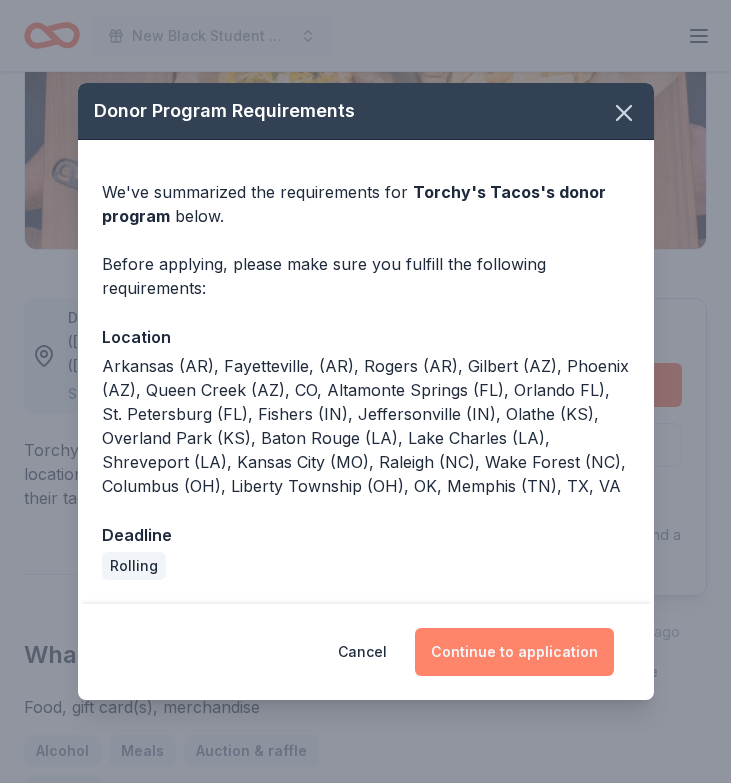 click on "Continue to application" at bounding box center (514, 652) 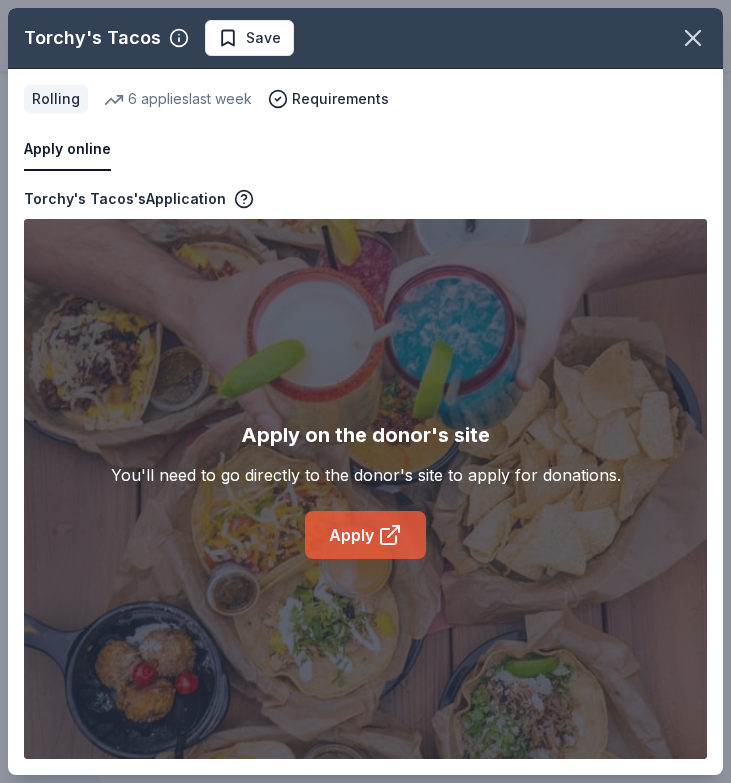 click on "Apply" at bounding box center (365, 535) 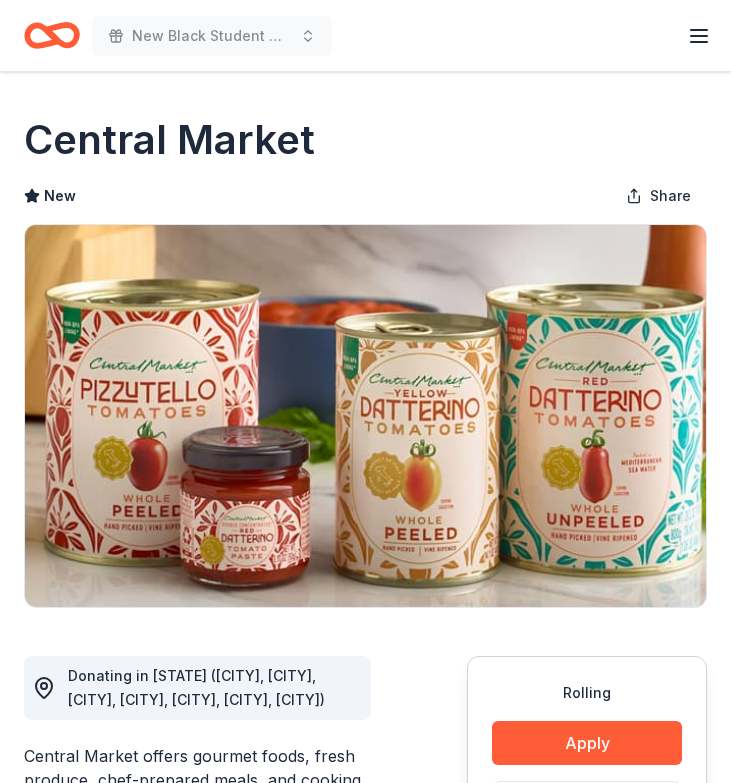 scroll, scrollTop: 48, scrollLeft: 0, axis: vertical 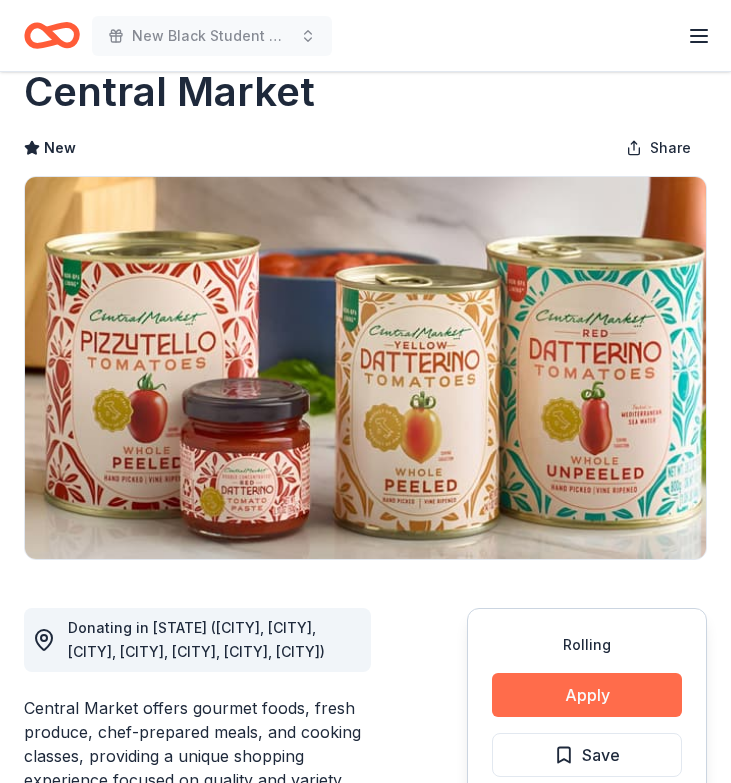 click on "Apply" at bounding box center [587, 695] 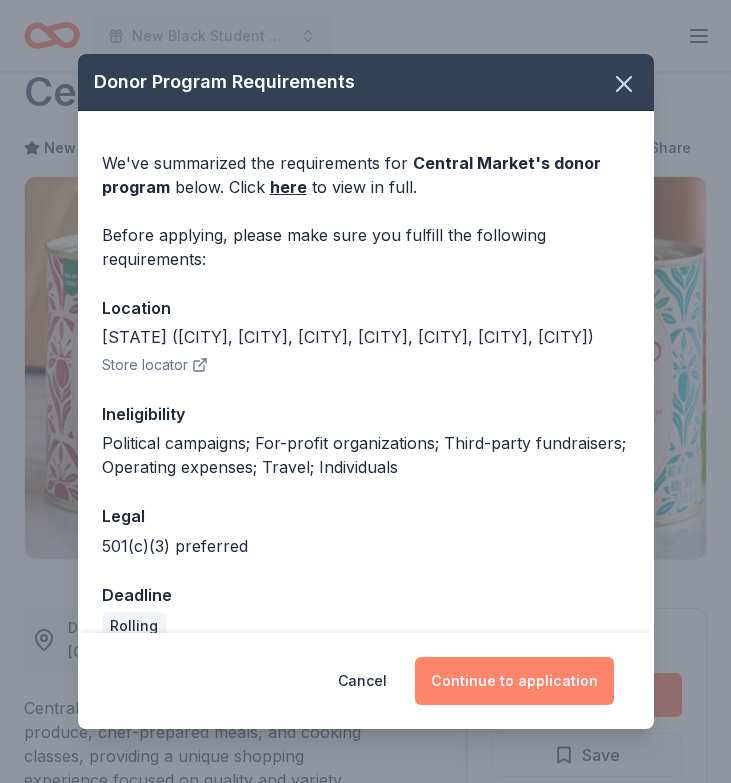 click on "Continue to application" at bounding box center [514, 681] 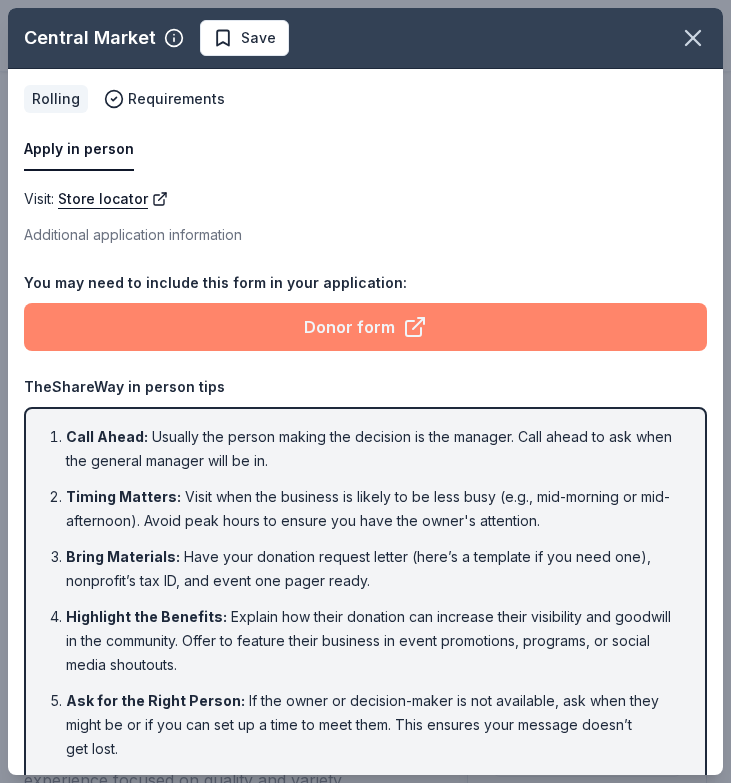 click on "Donor form" at bounding box center [365, 327] 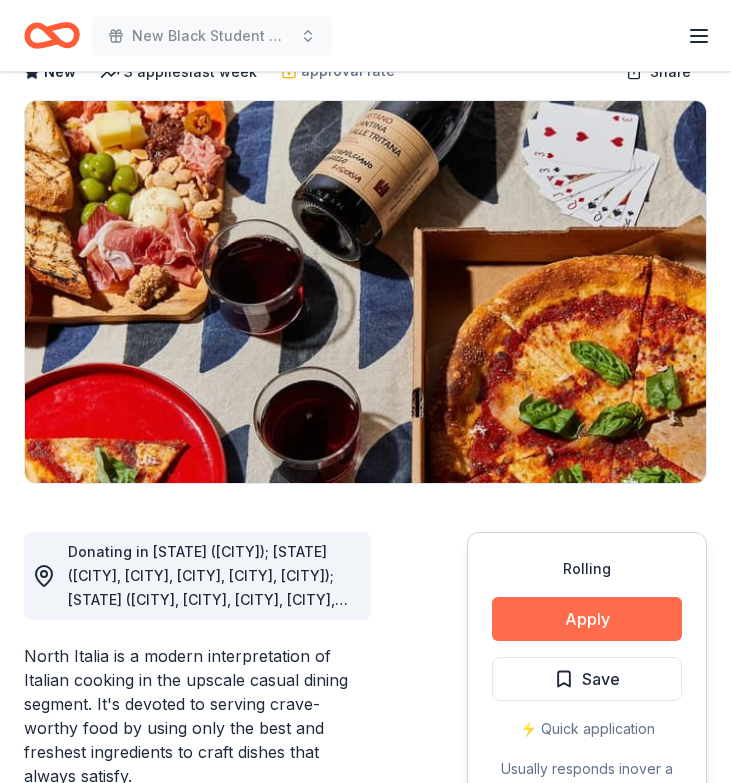 scroll, scrollTop: 178, scrollLeft: 0, axis: vertical 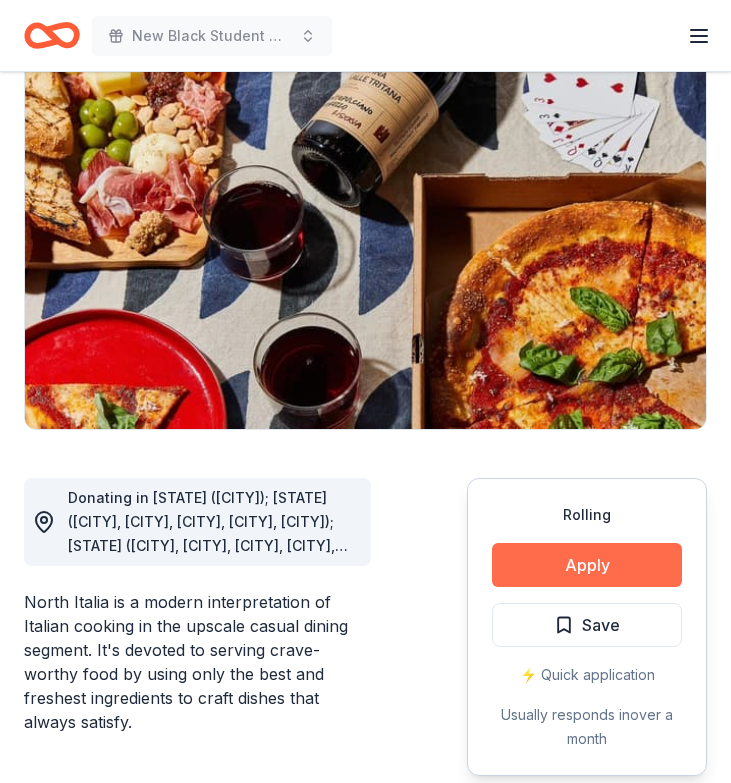 click on "Apply" at bounding box center (587, 565) 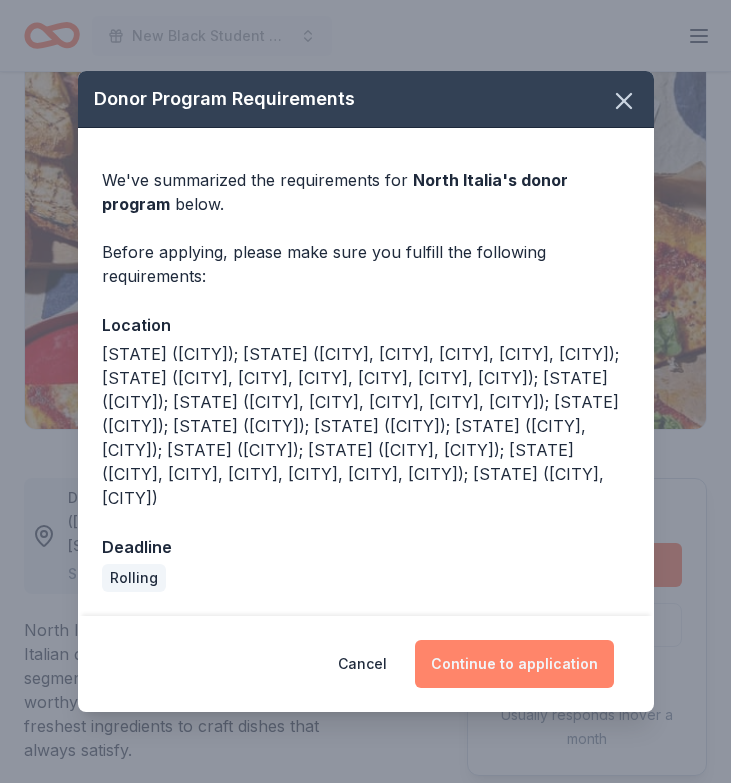 click on "Continue to application" at bounding box center [514, 664] 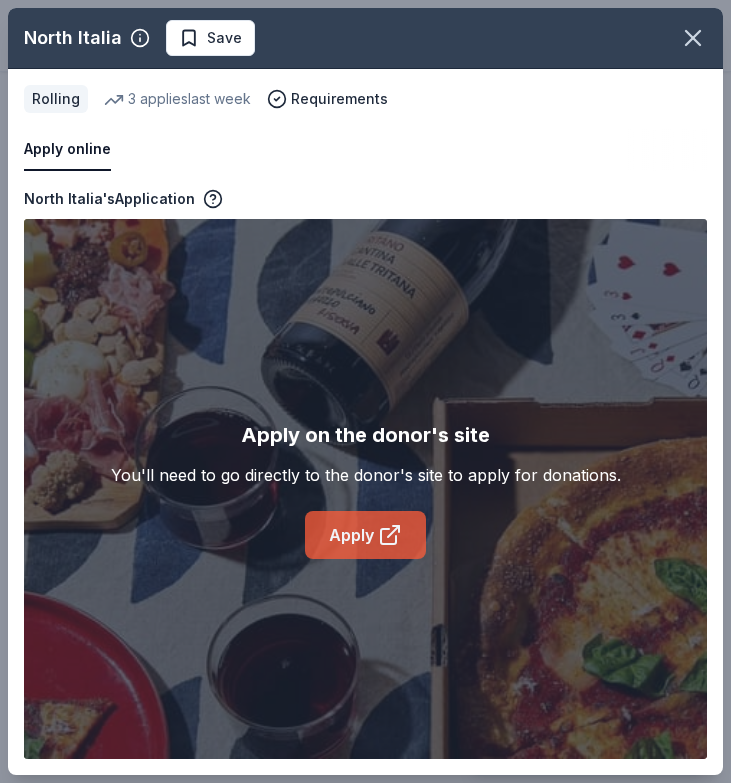 click on "Apply" at bounding box center [365, 535] 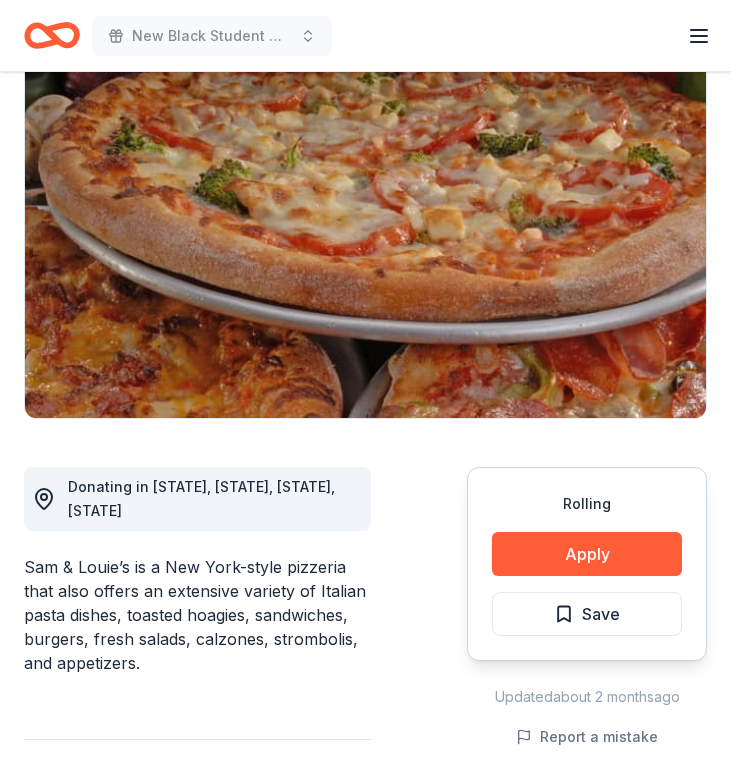 scroll, scrollTop: 195, scrollLeft: 0, axis: vertical 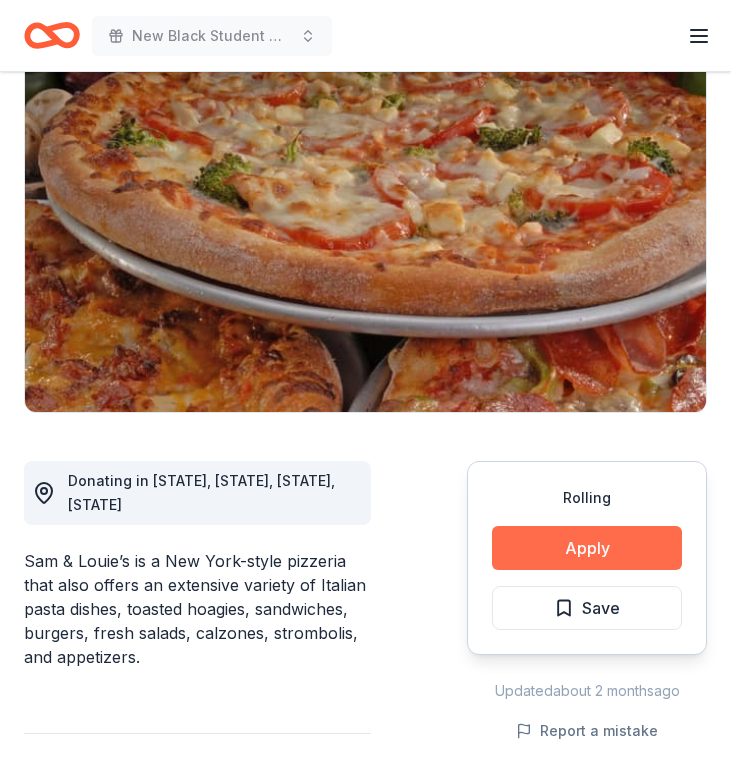 click on "Apply" at bounding box center (587, 548) 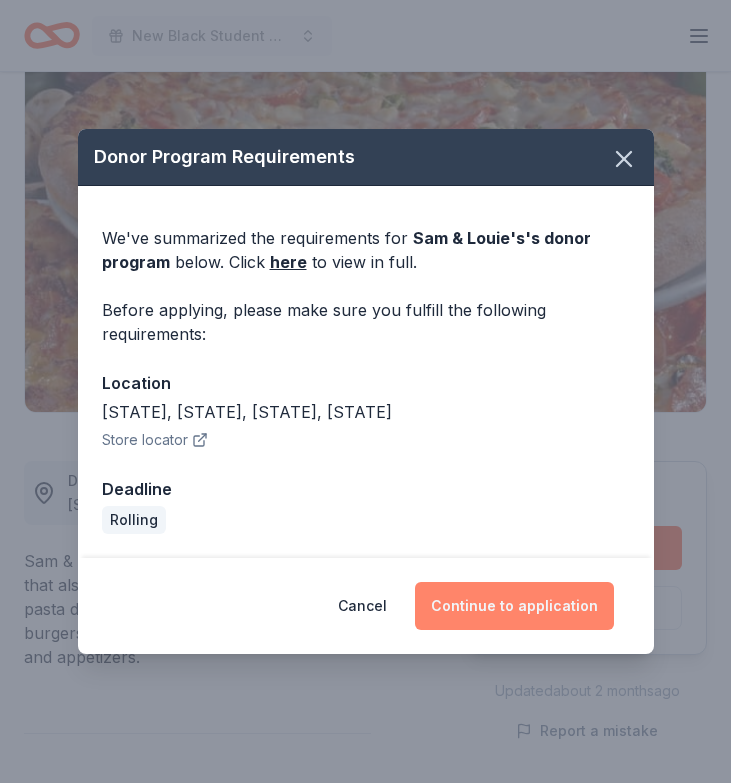 click on "Continue to application" at bounding box center [514, 606] 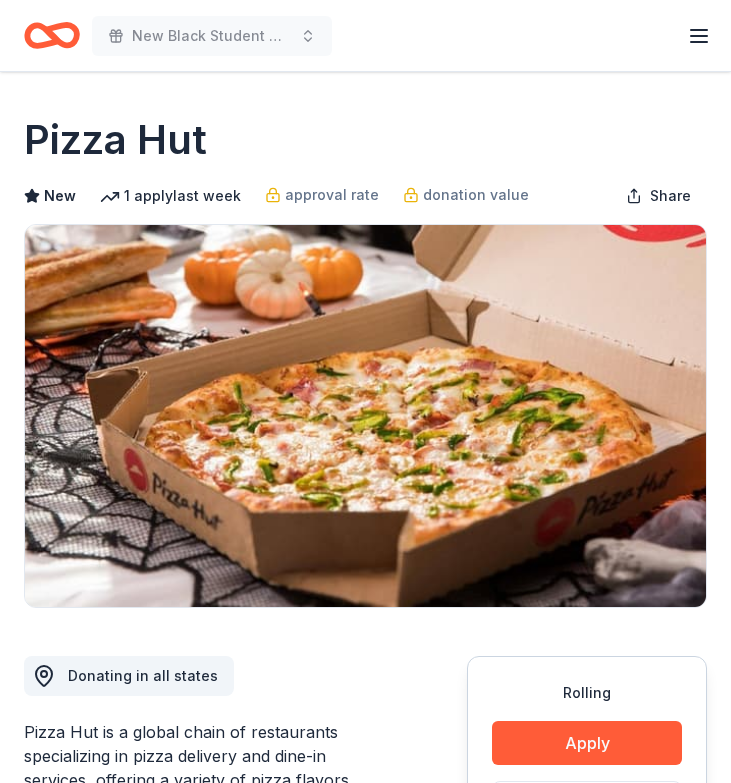 scroll, scrollTop: 0, scrollLeft: 0, axis: both 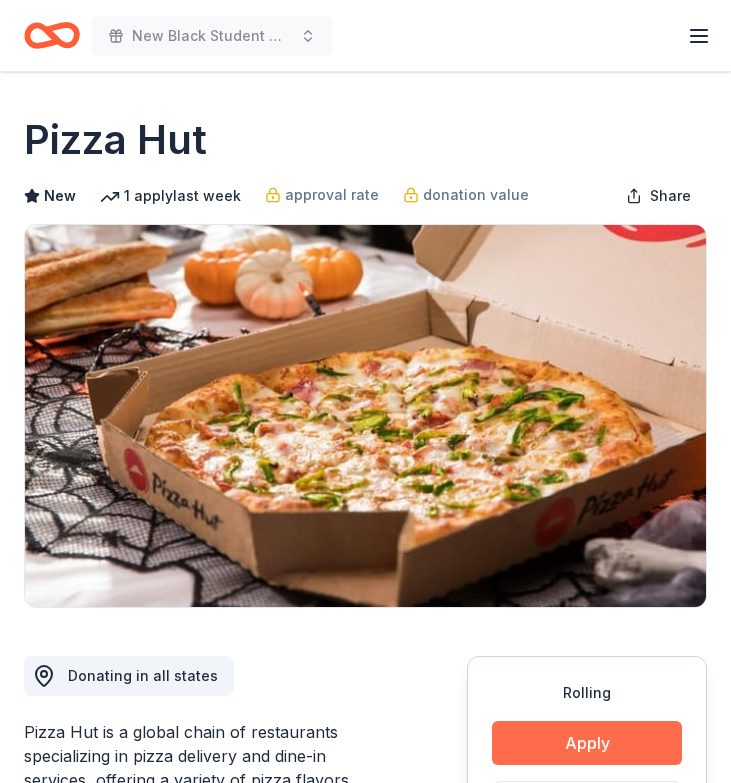 click on "Apply" at bounding box center (587, 743) 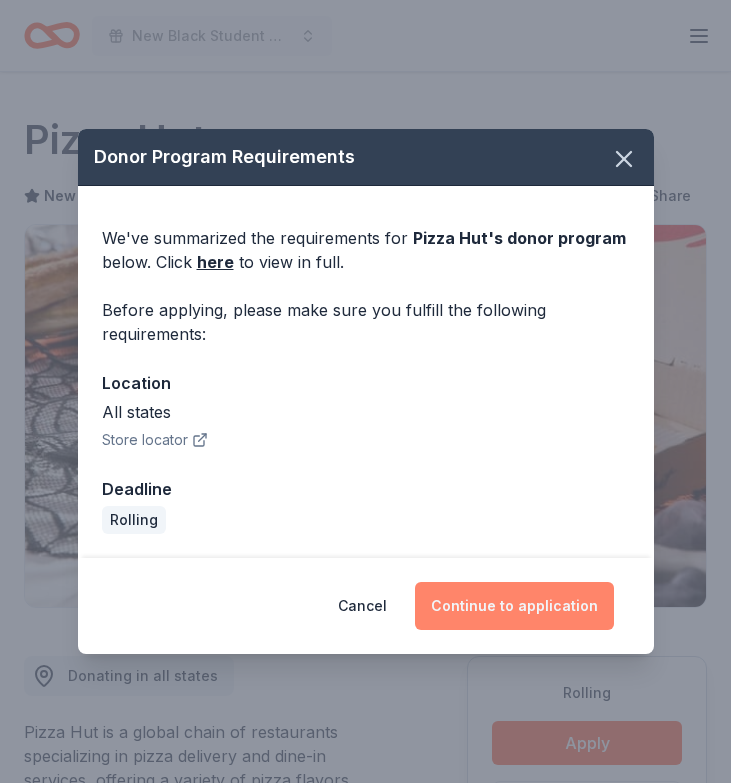 click on "Continue to application" at bounding box center (514, 606) 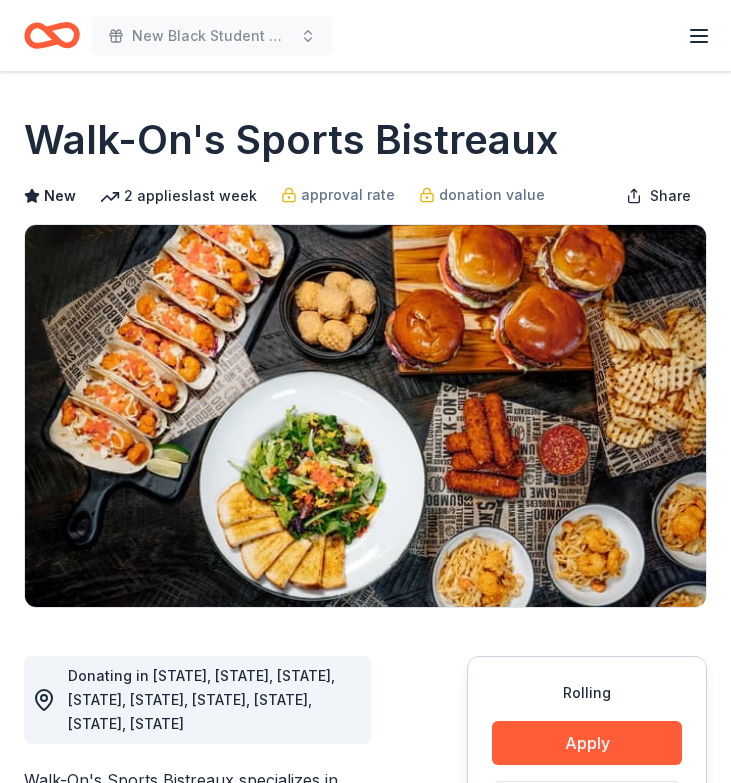 scroll, scrollTop: 0, scrollLeft: 0, axis: both 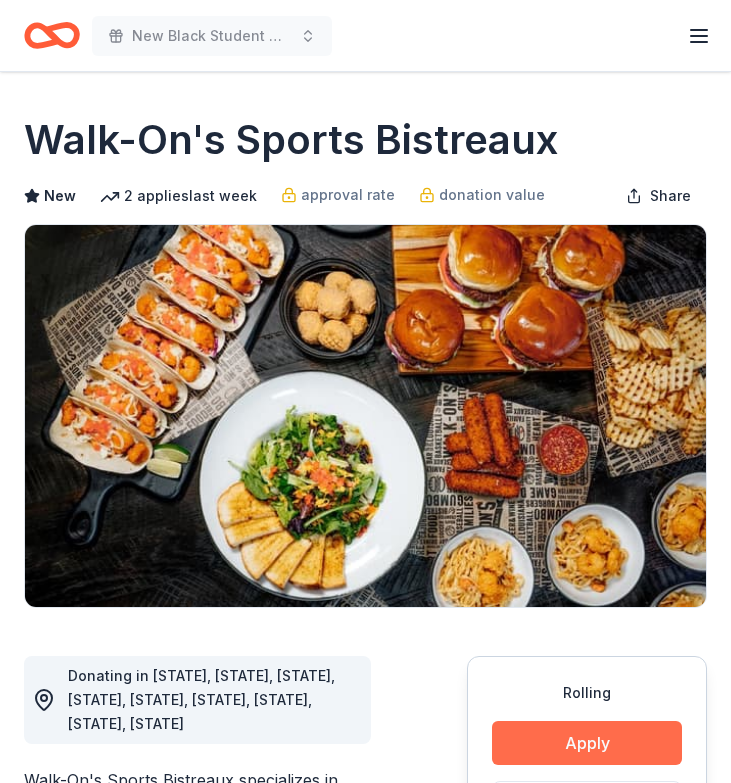 click on "Apply" at bounding box center (587, 743) 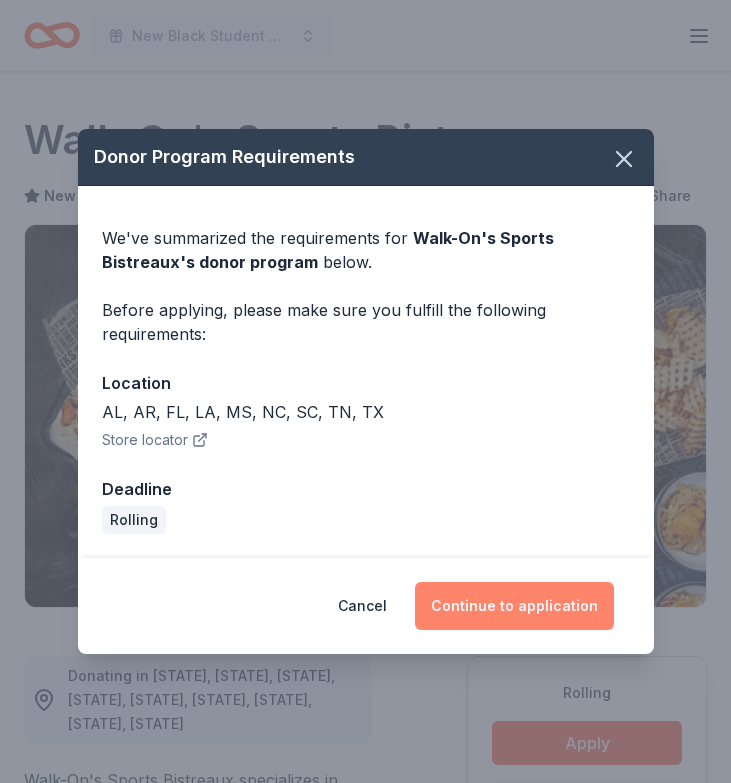 click on "Continue to application" at bounding box center (514, 606) 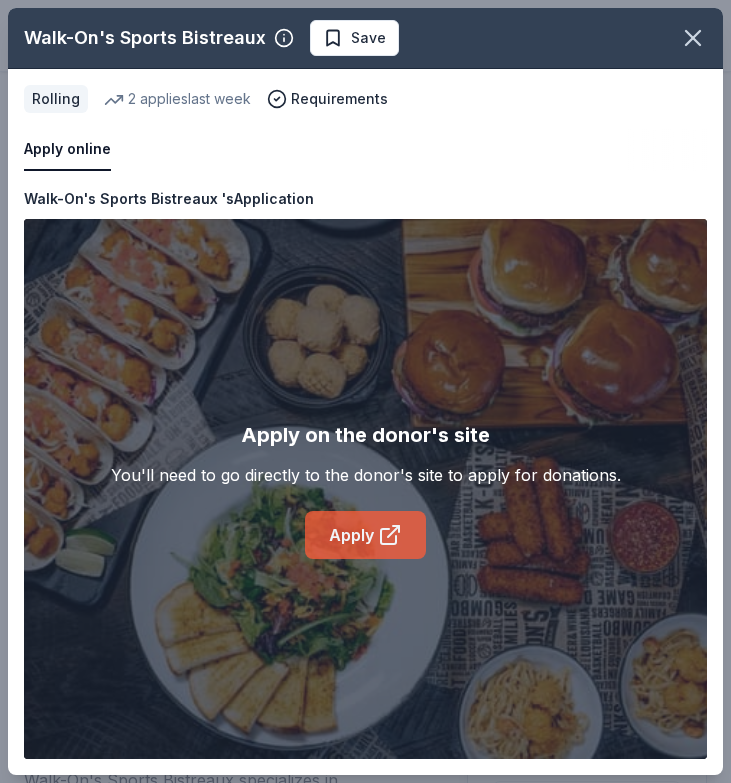 click 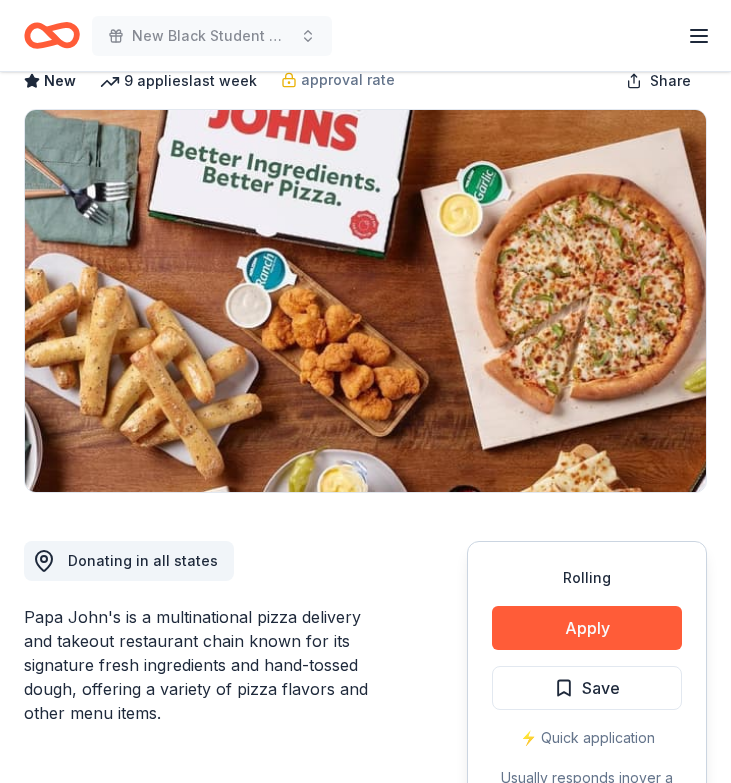 scroll, scrollTop: 116, scrollLeft: 0, axis: vertical 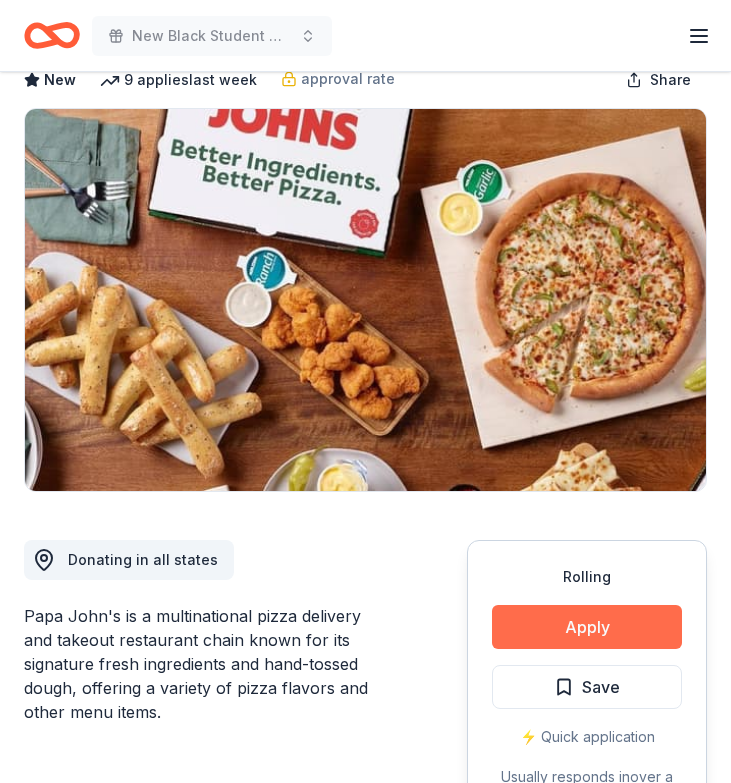 click on "Apply" at bounding box center [587, 627] 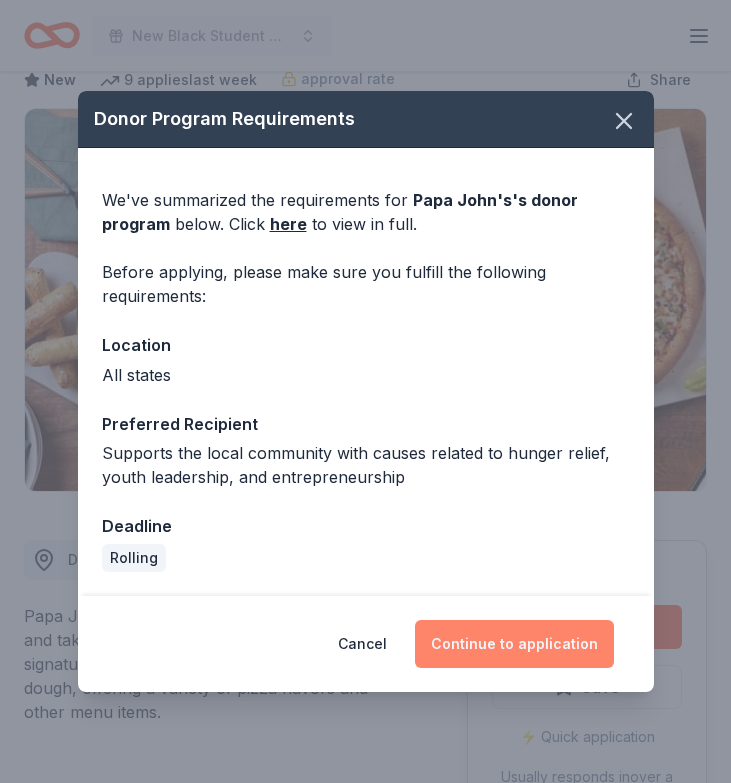 click on "Continue to application" at bounding box center (514, 644) 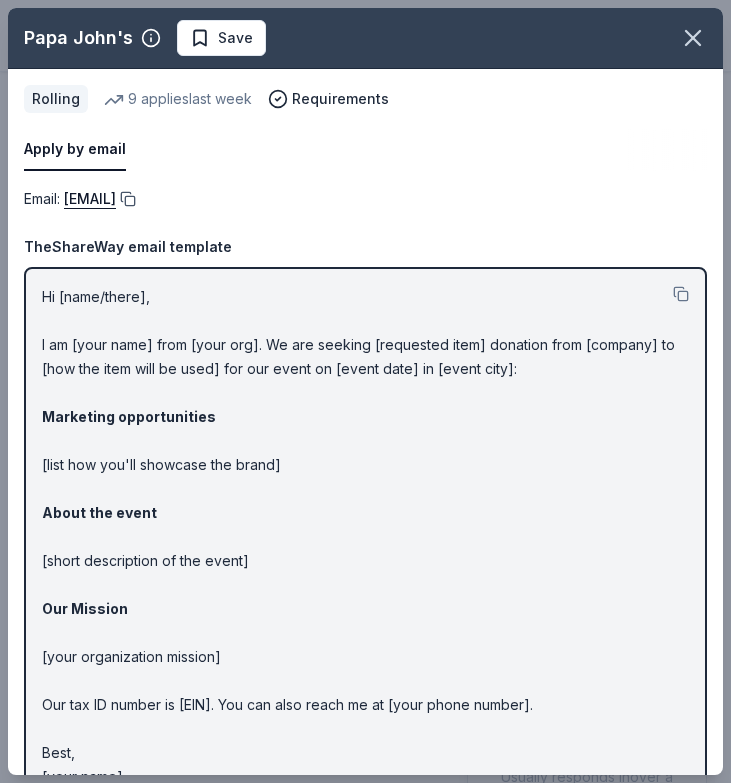 click at bounding box center [126, 199] 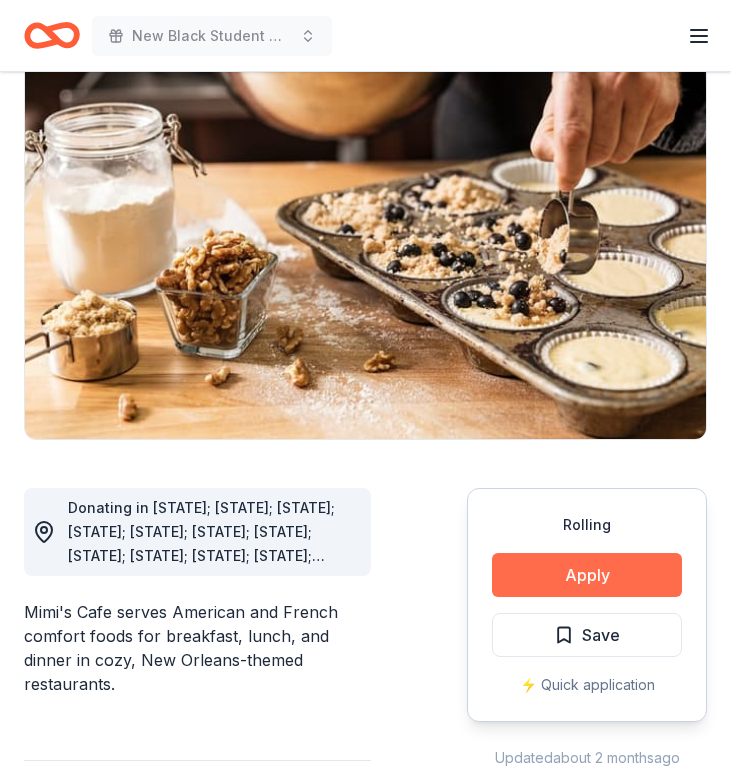 scroll, scrollTop: 194, scrollLeft: 0, axis: vertical 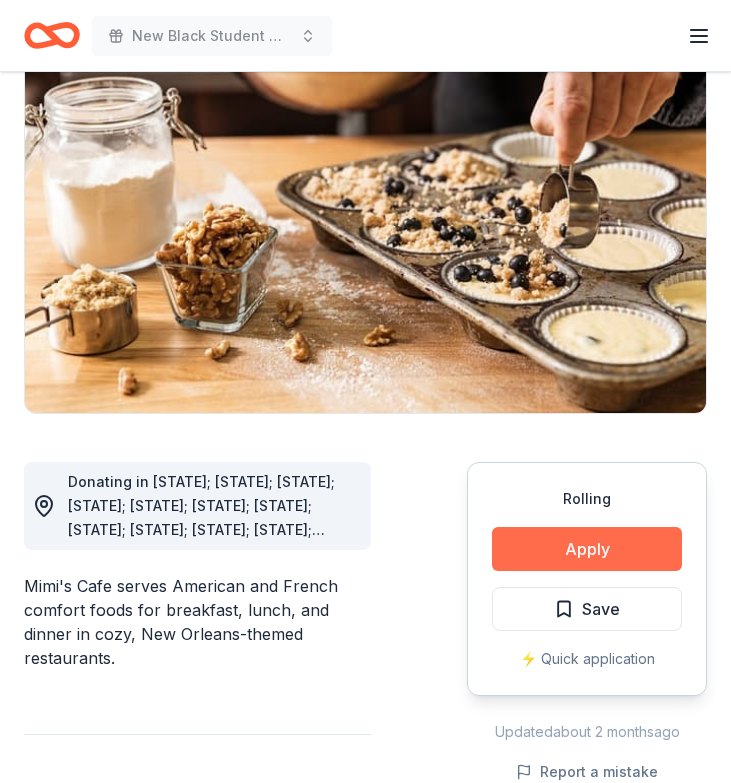 click on "Apply" at bounding box center (587, 549) 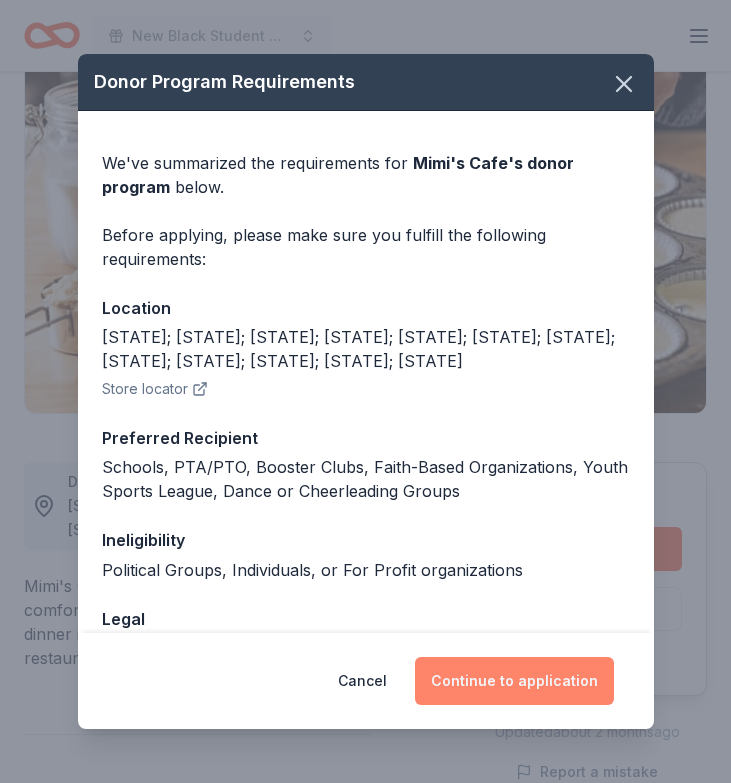 click on "Continue to application" at bounding box center [514, 681] 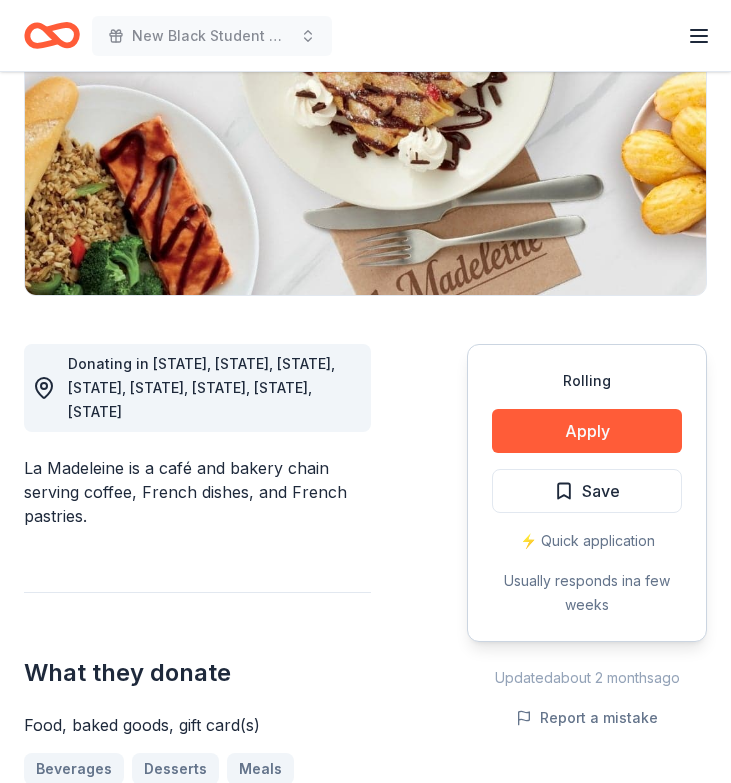 scroll, scrollTop: 0, scrollLeft: 0, axis: both 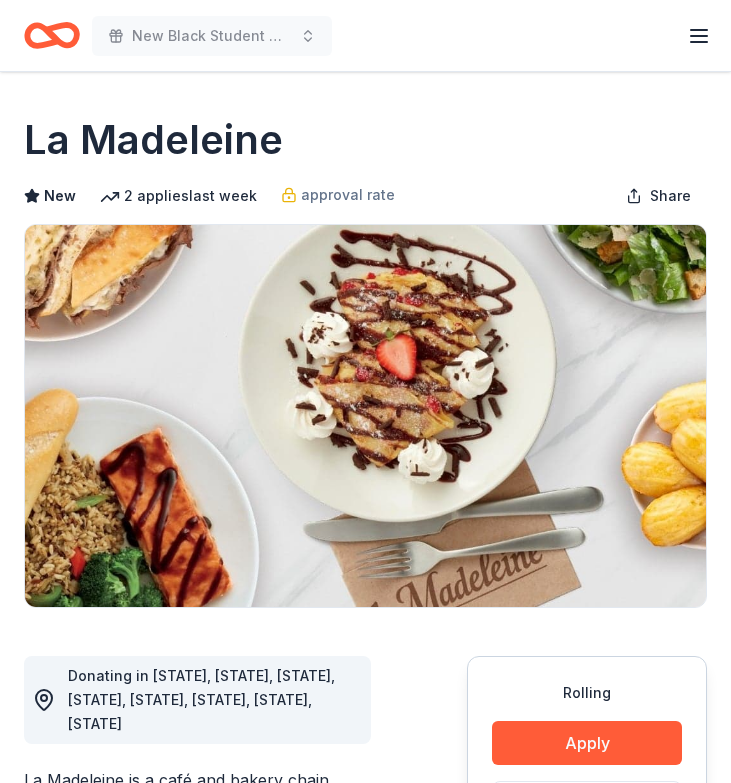 drag, startPoint x: 283, startPoint y: 147, endPoint x: 62, endPoint y: 144, distance: 221.02036 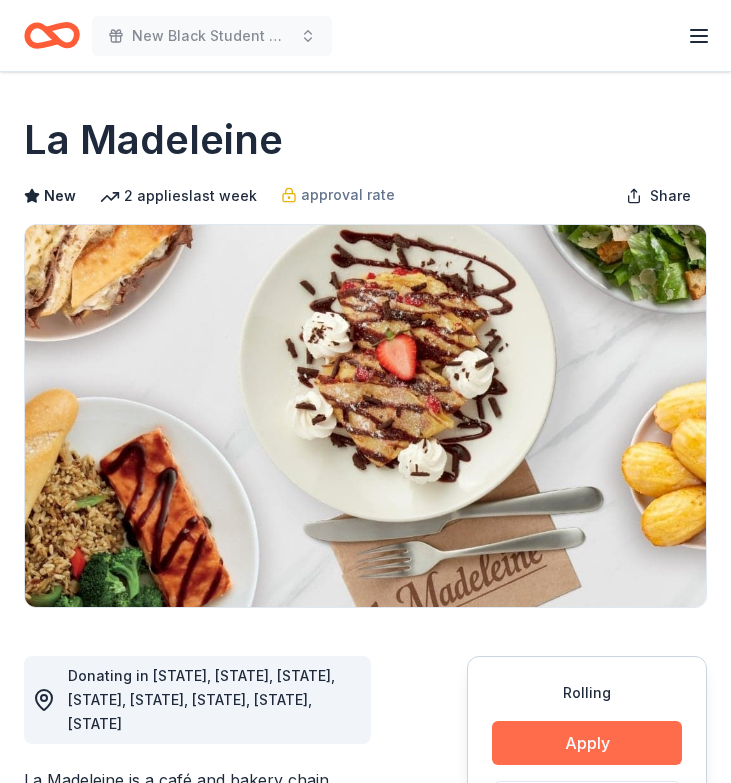 click on "Apply" at bounding box center (587, 743) 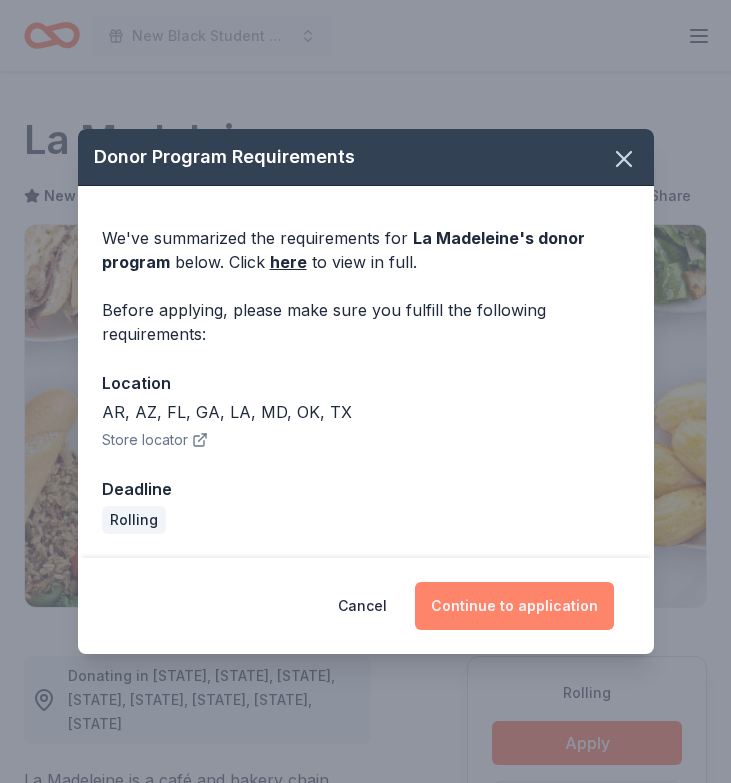 click on "Continue to application" at bounding box center [514, 606] 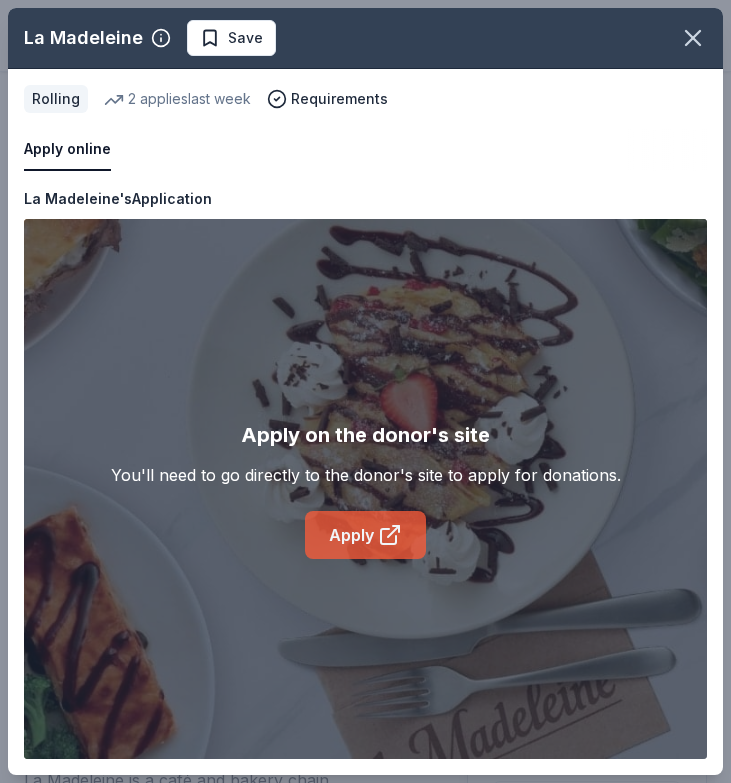 click on "Apply" at bounding box center (365, 535) 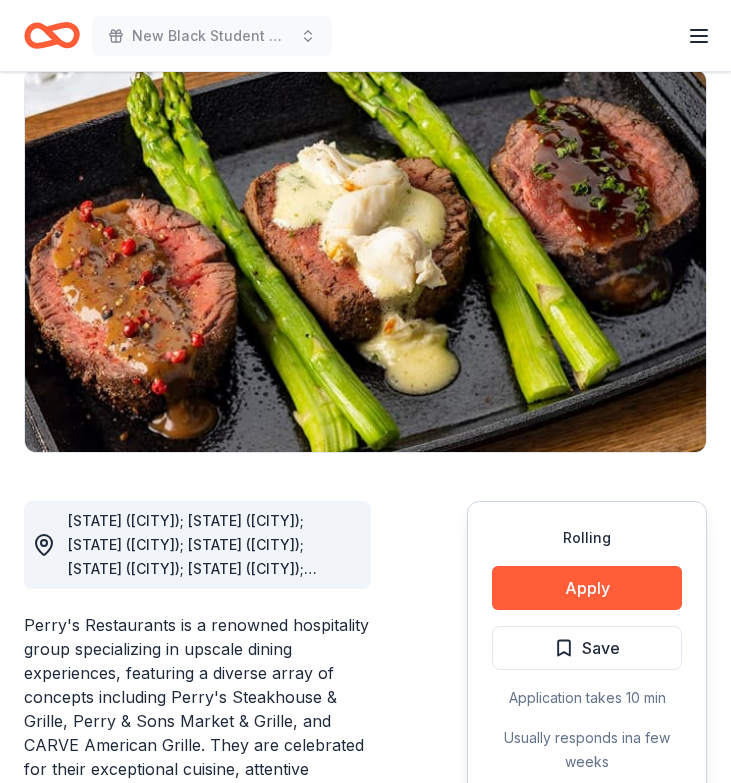 scroll, scrollTop: 236, scrollLeft: 0, axis: vertical 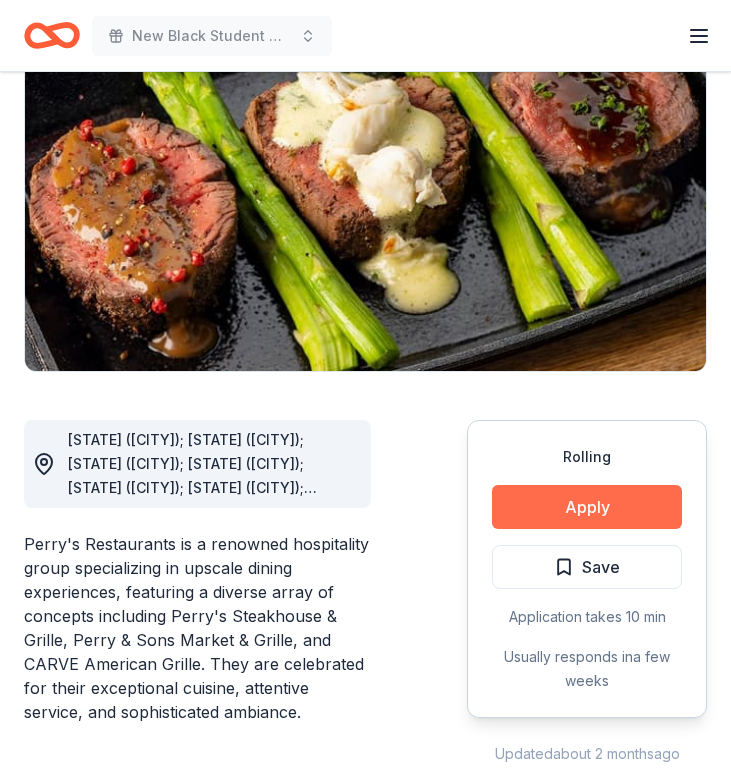click on "Apply" at bounding box center (587, 507) 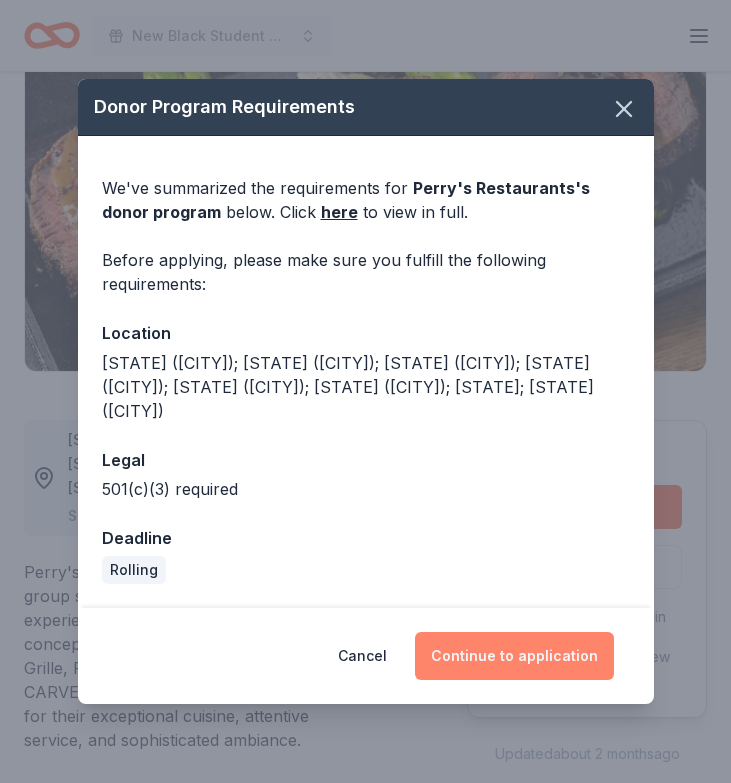 click on "Continue to application" at bounding box center [514, 656] 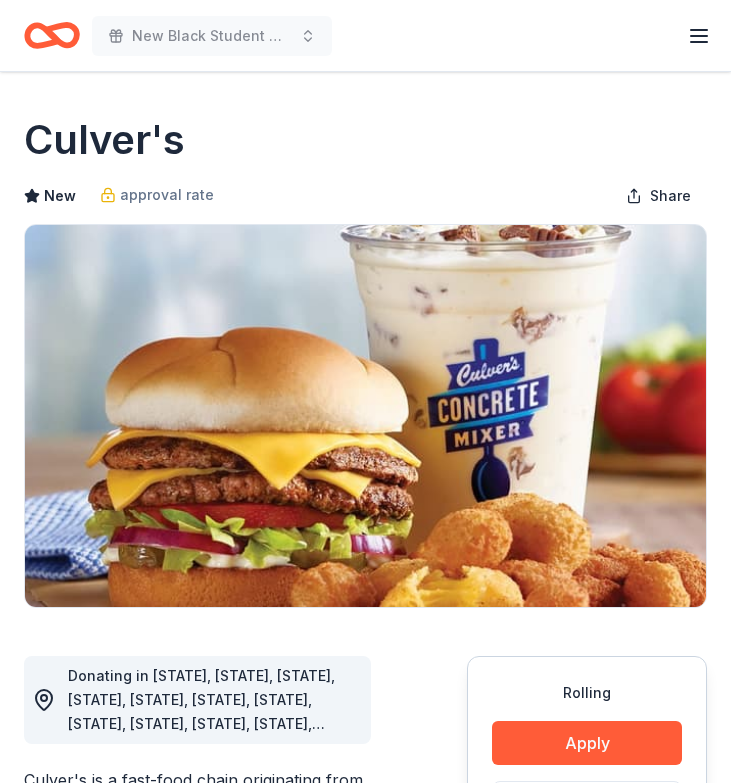 scroll, scrollTop: 0, scrollLeft: 0, axis: both 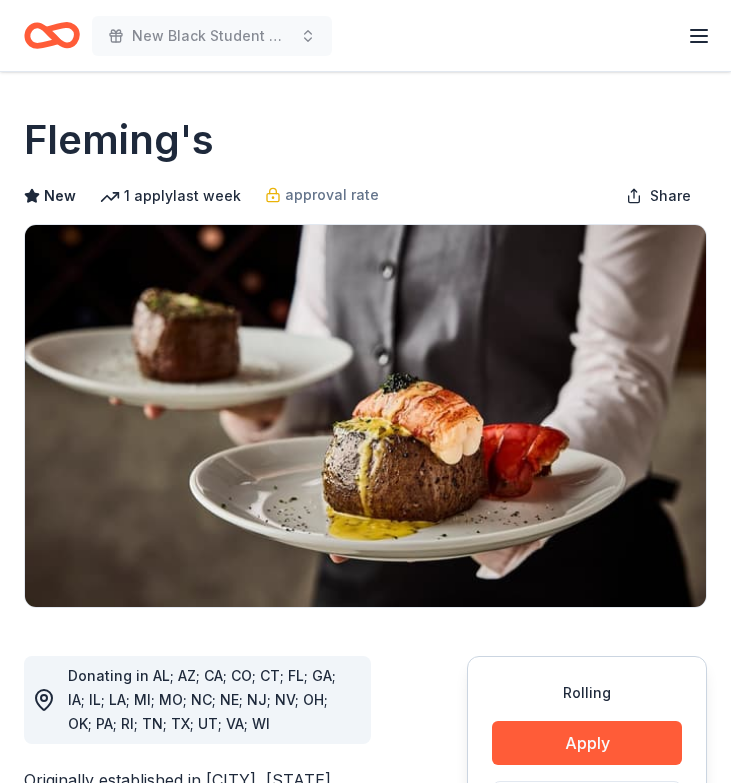 click on "Rolling Apply Save ⚡️ Quick application Usually responds in  a few weeks" at bounding box center [587, 805] 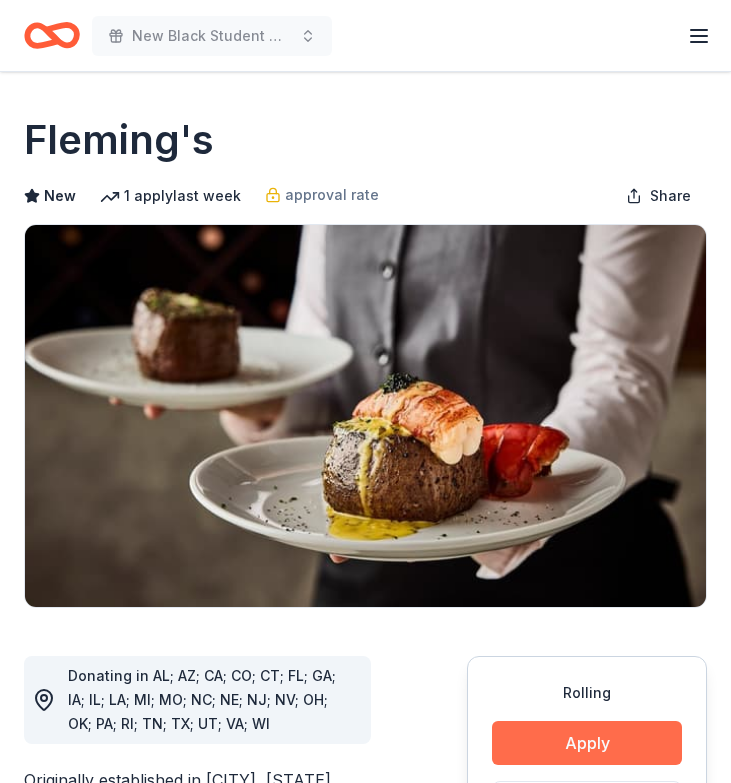 click on "Apply" at bounding box center (587, 743) 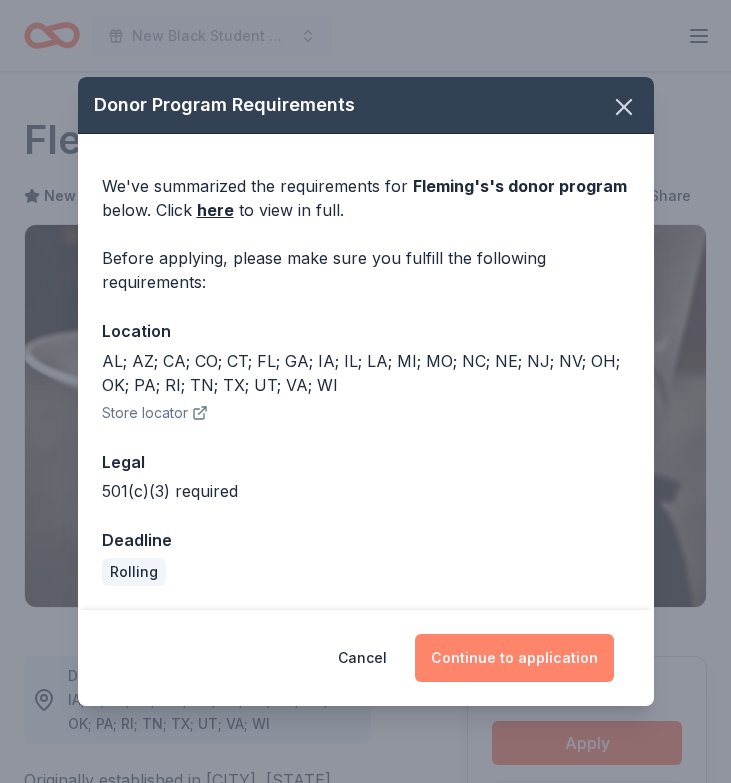 click on "Continue to application" at bounding box center [514, 658] 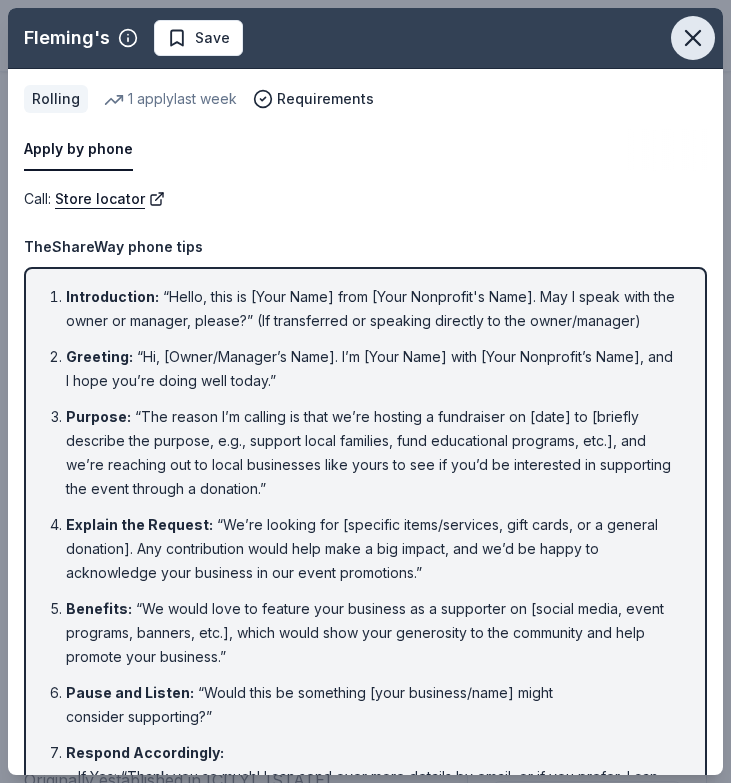 click 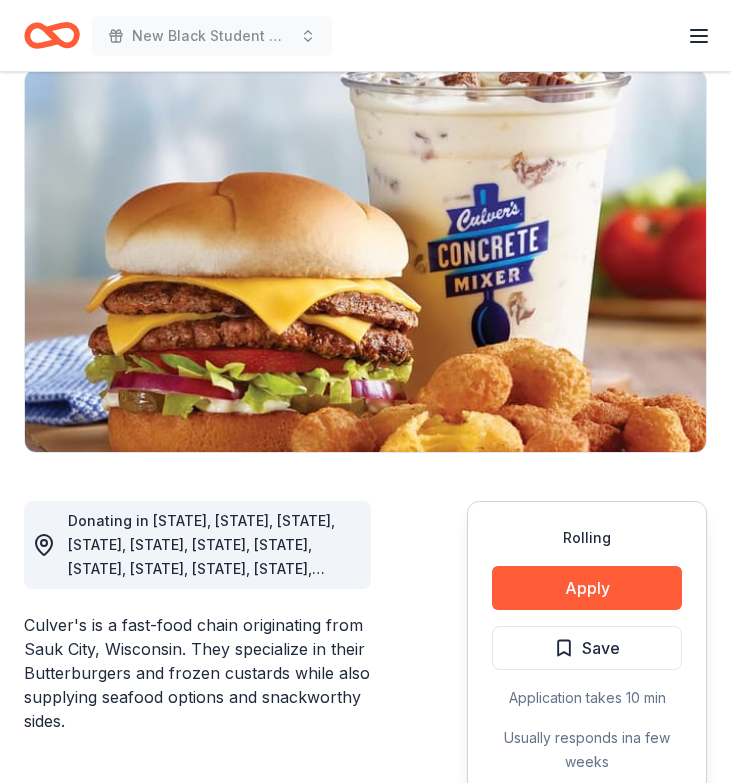 scroll, scrollTop: 142, scrollLeft: 0, axis: vertical 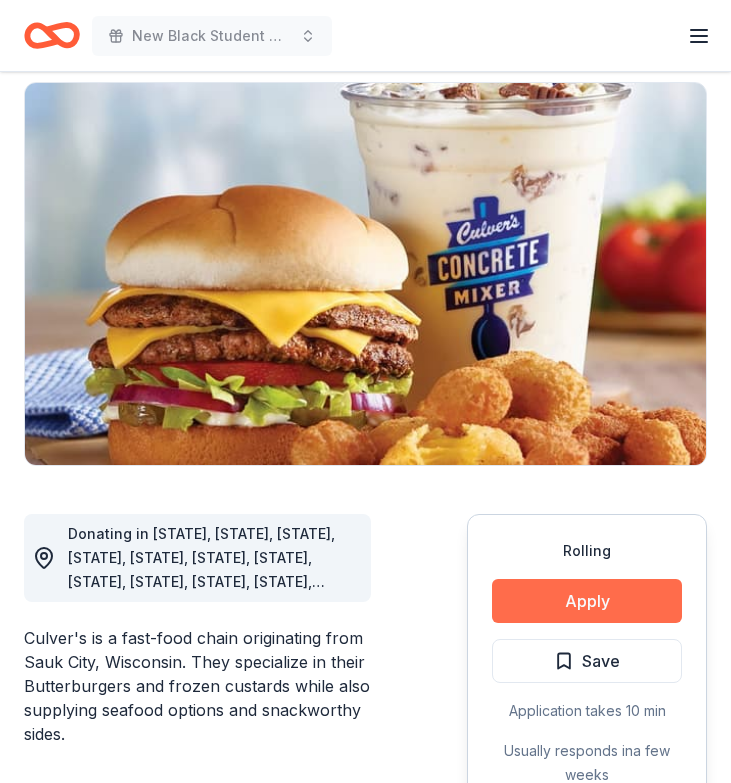 click on "Apply" at bounding box center [587, 601] 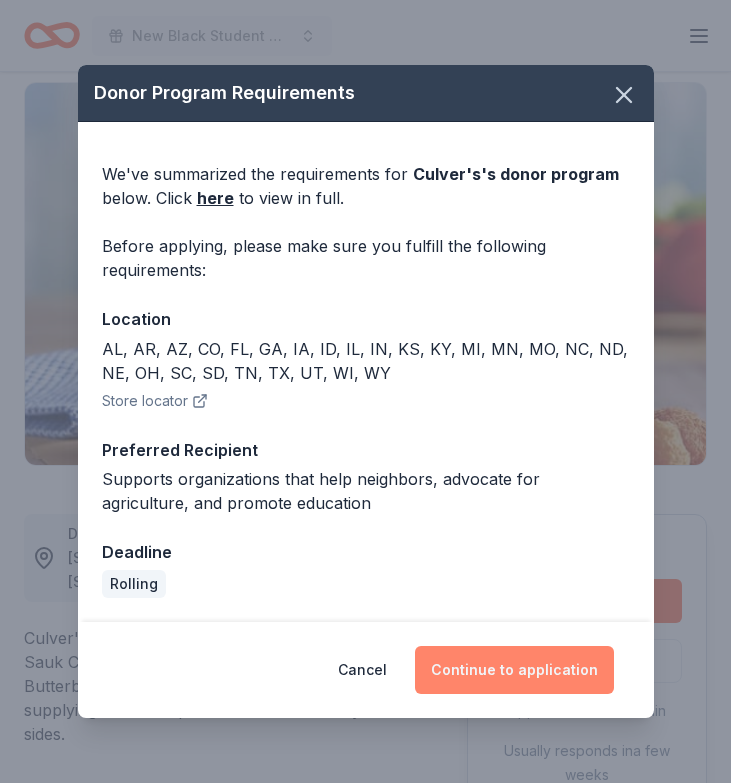 click on "Continue to application" at bounding box center [514, 670] 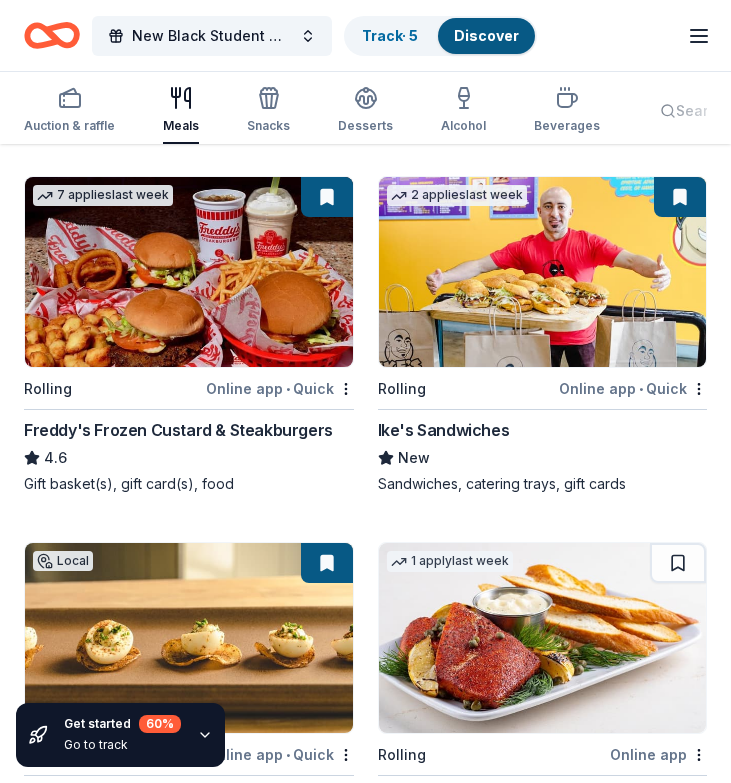 scroll, scrollTop: 591, scrollLeft: 0, axis: vertical 